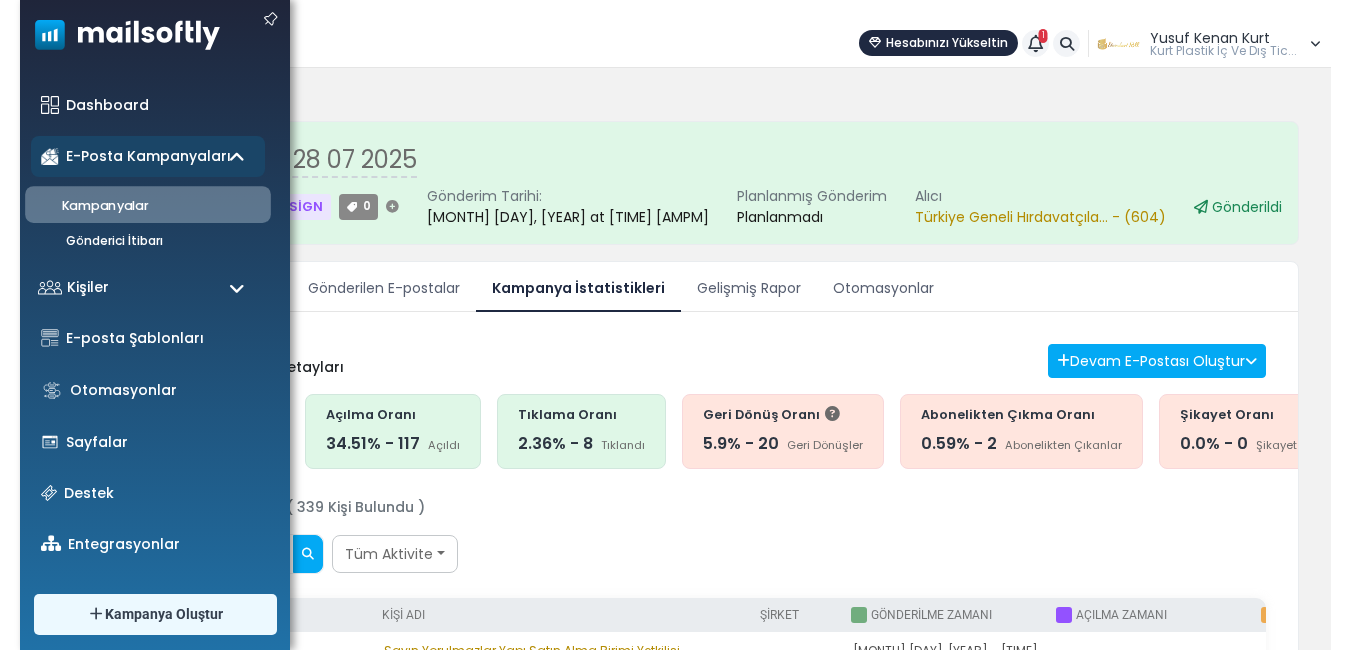 scroll, scrollTop: 271, scrollLeft: 0, axis: vertical 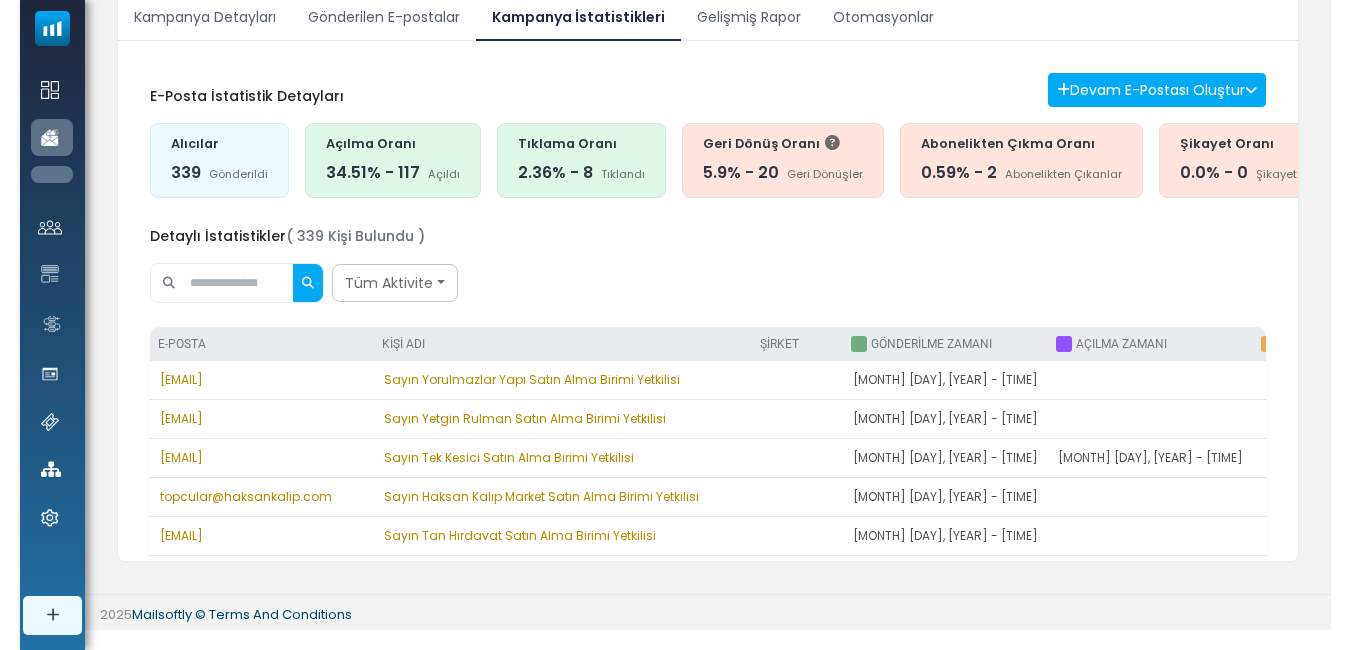 click on "Kampanyalar" at bounding box center [0, 0] 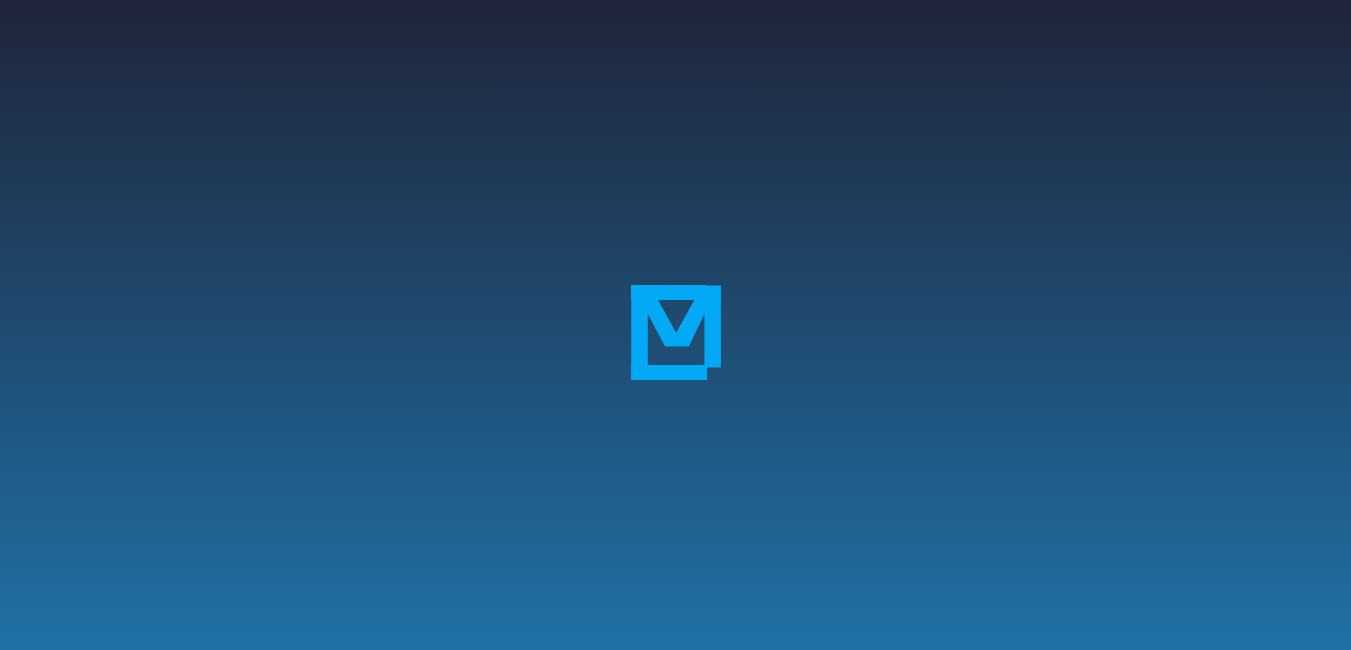 scroll, scrollTop: 0, scrollLeft: 0, axis: both 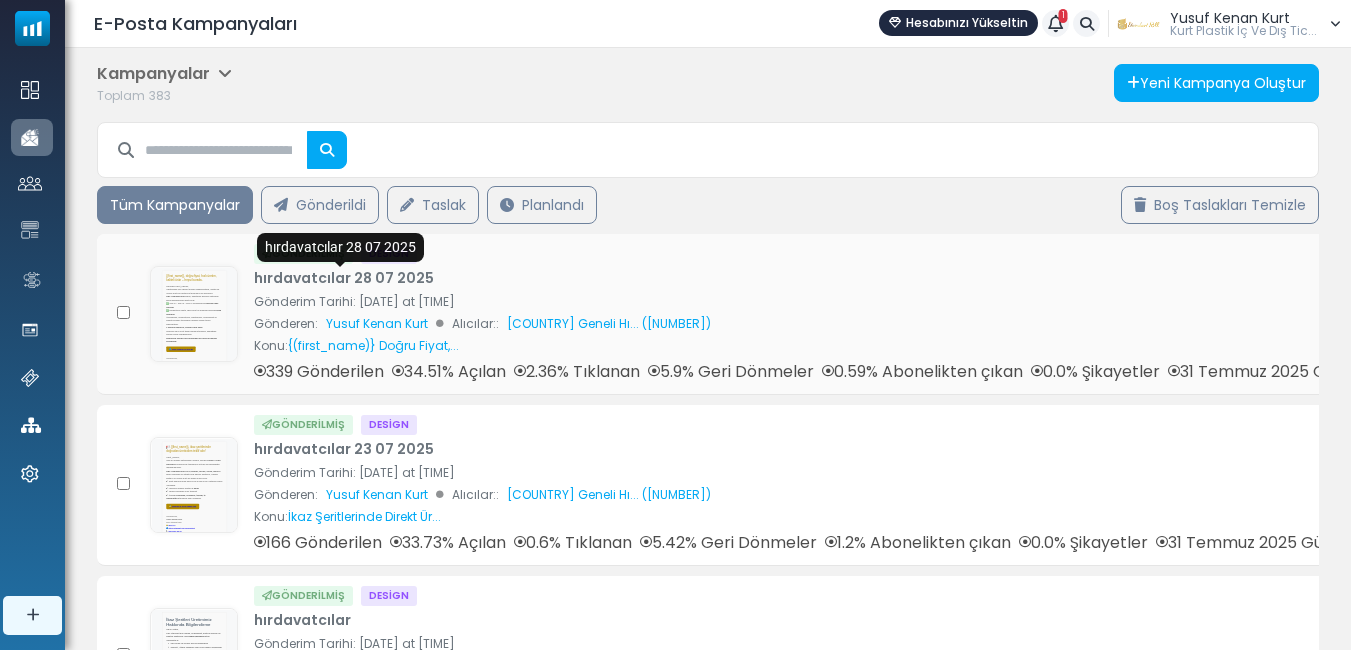 click on "hırdavatcılar 28 07 2025" at bounding box center (344, 278) 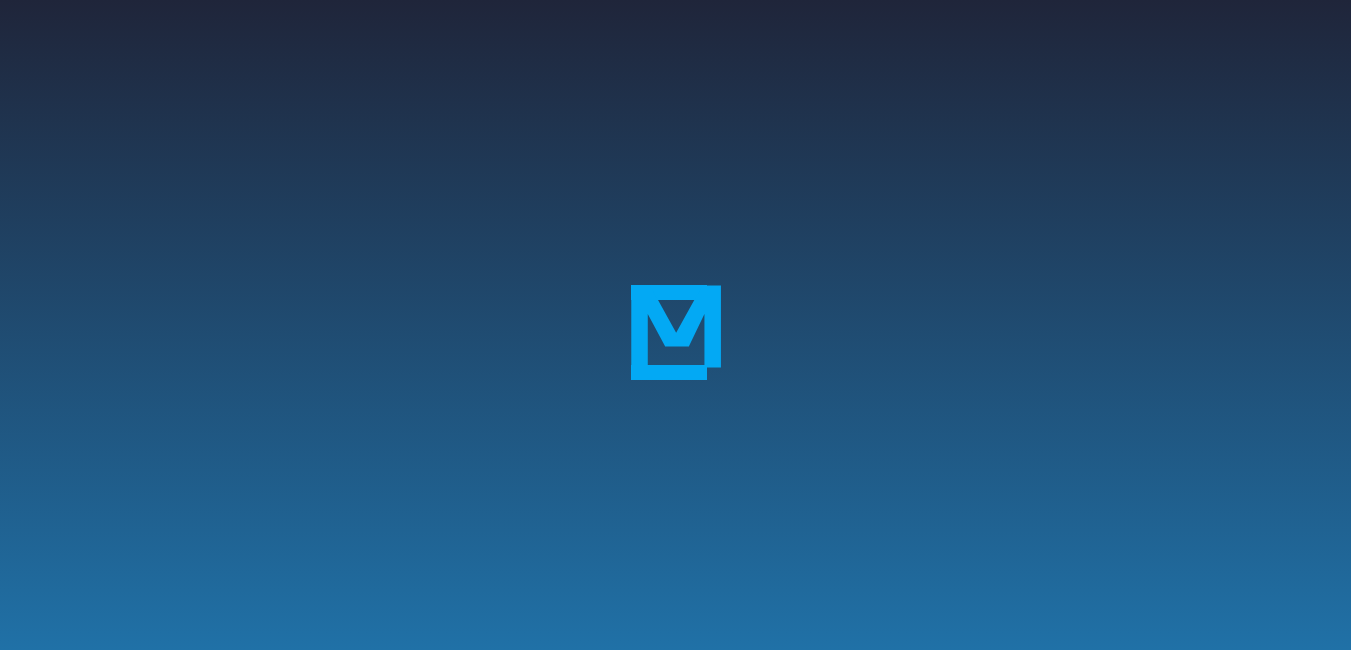 scroll, scrollTop: 0, scrollLeft: 0, axis: both 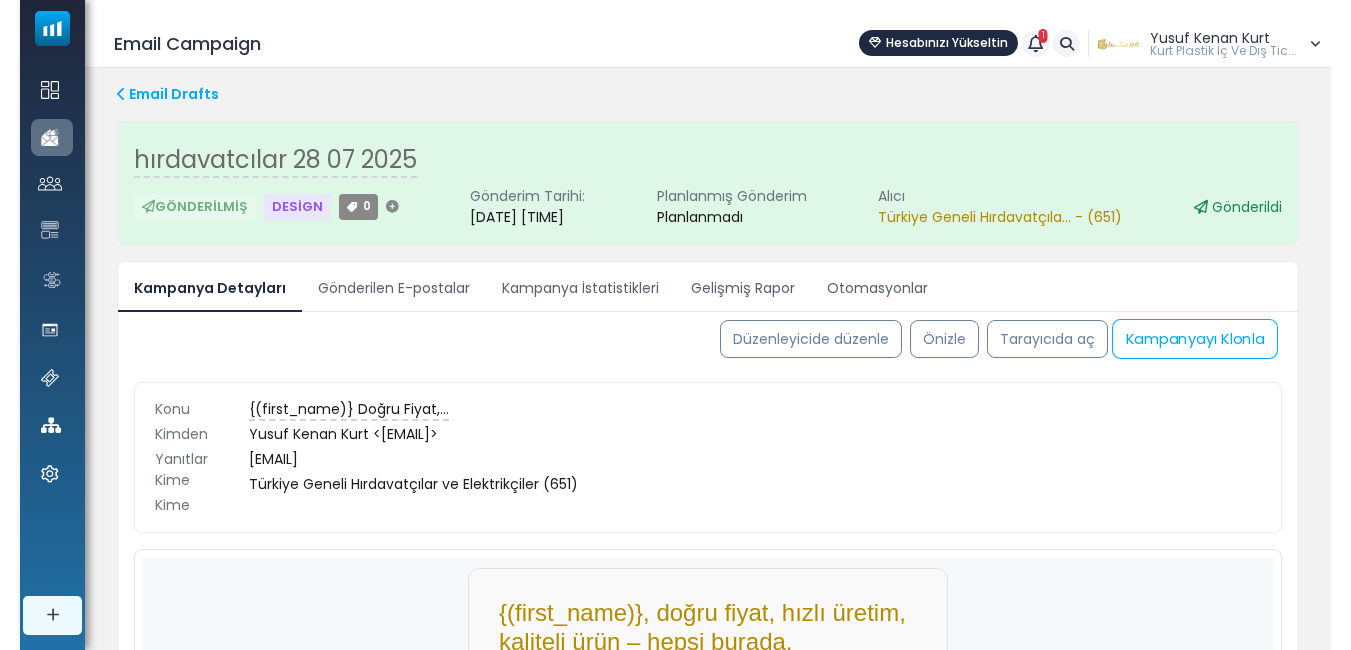 click on "Kampanyayı Klonla" at bounding box center [1195, 339] 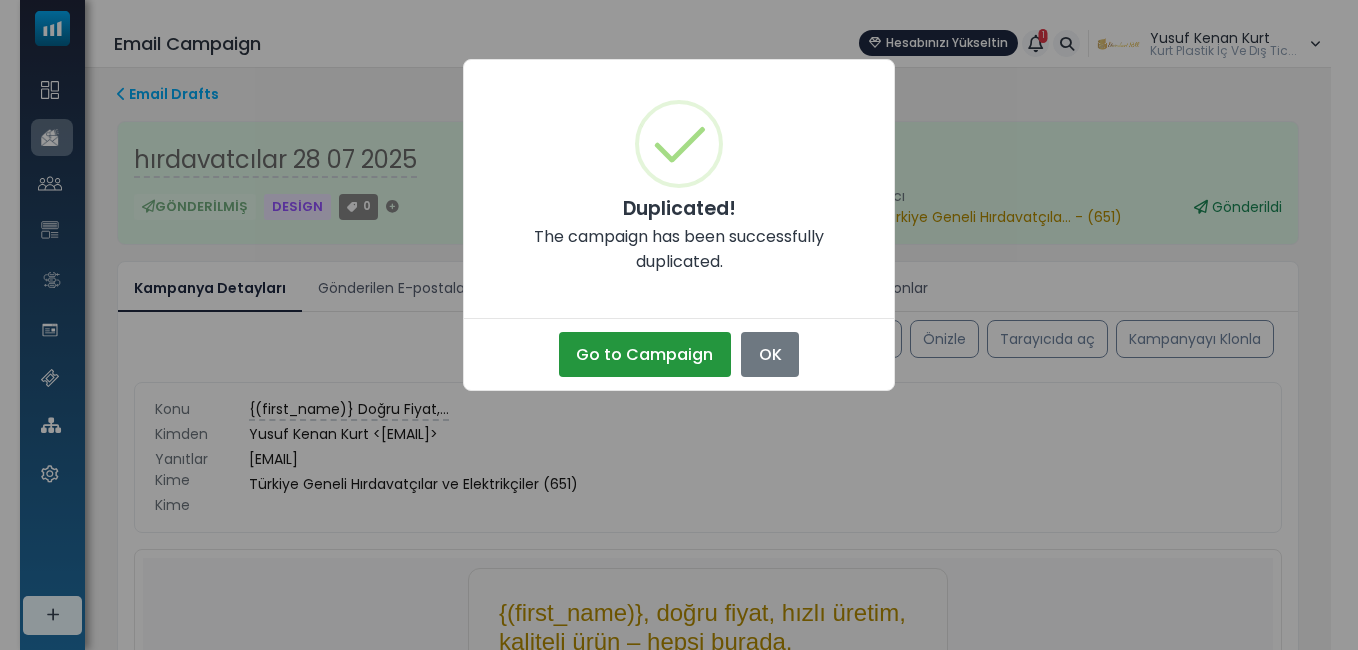 click on "Go to Campaign" at bounding box center [645, 354] 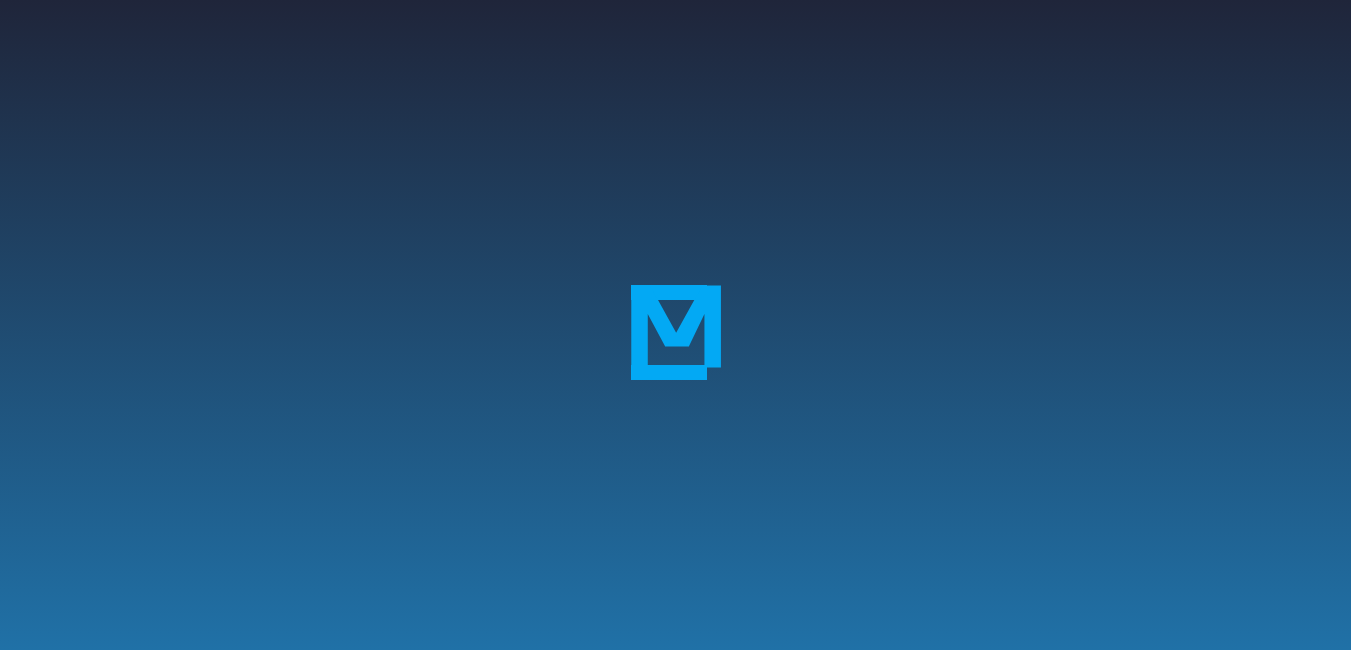 scroll, scrollTop: 0, scrollLeft: 0, axis: both 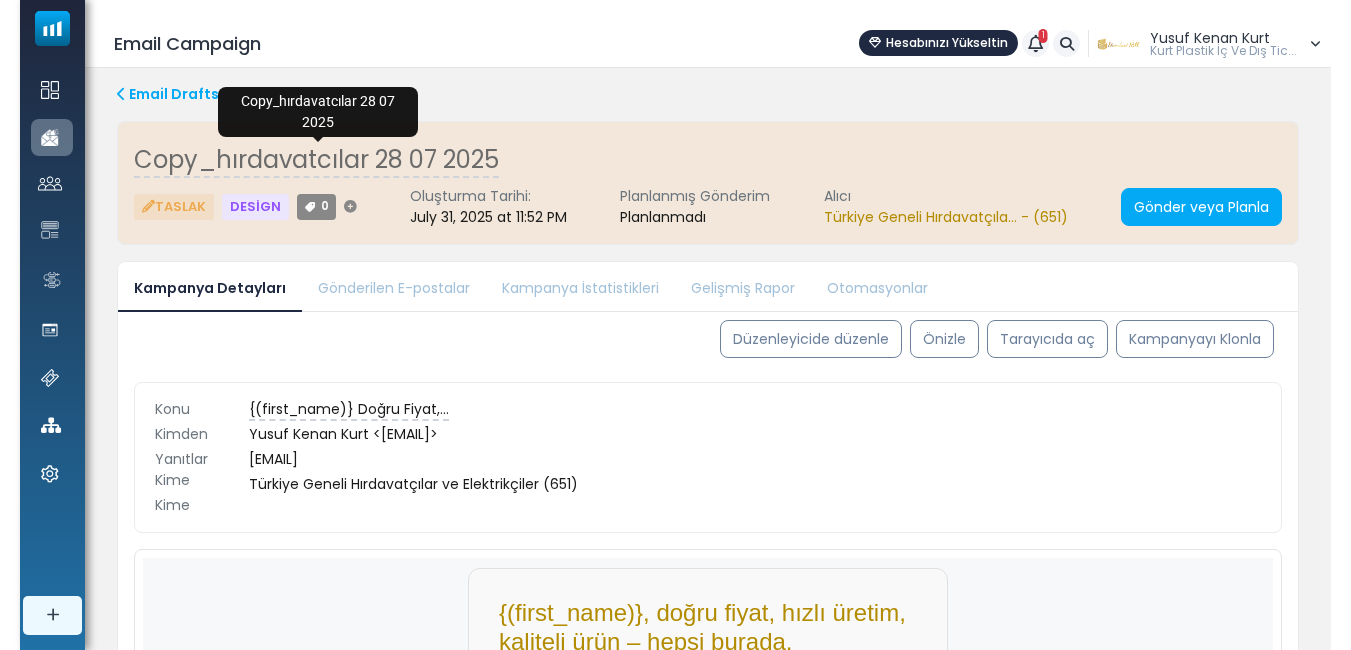 click on "Copy_hırdavatcılar 28 07 2025" at bounding box center (316, 160) 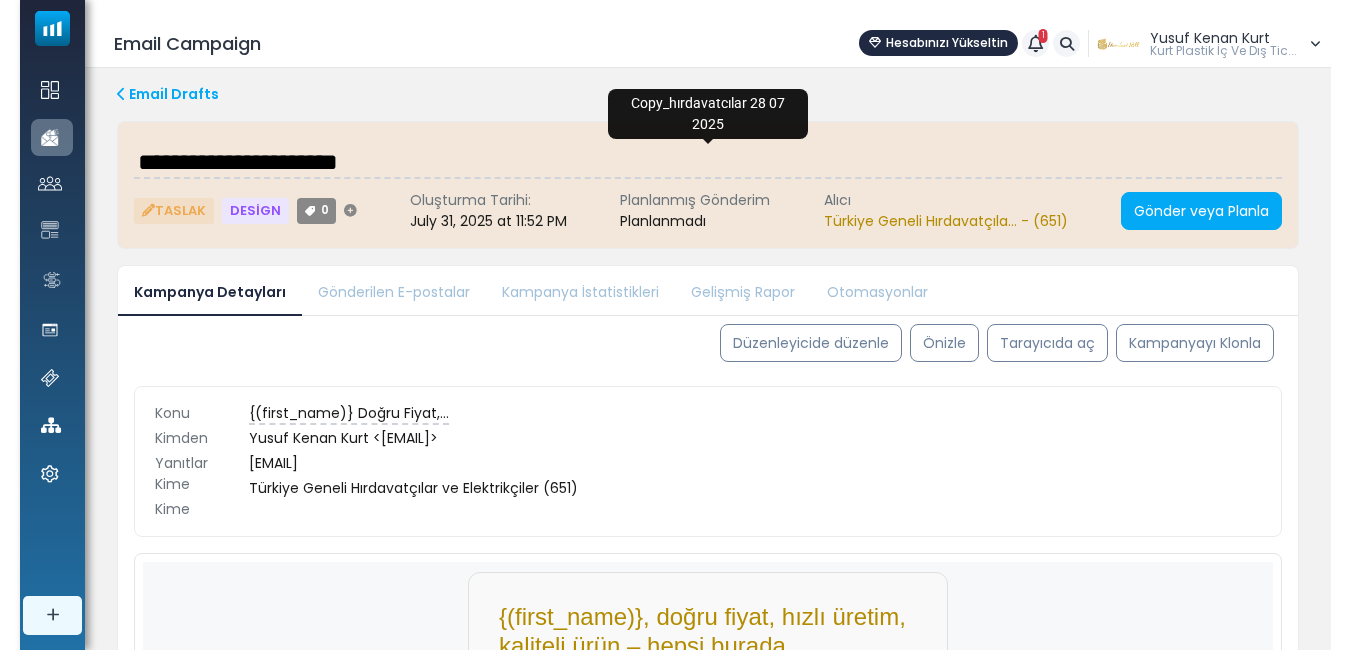 type on "**********" 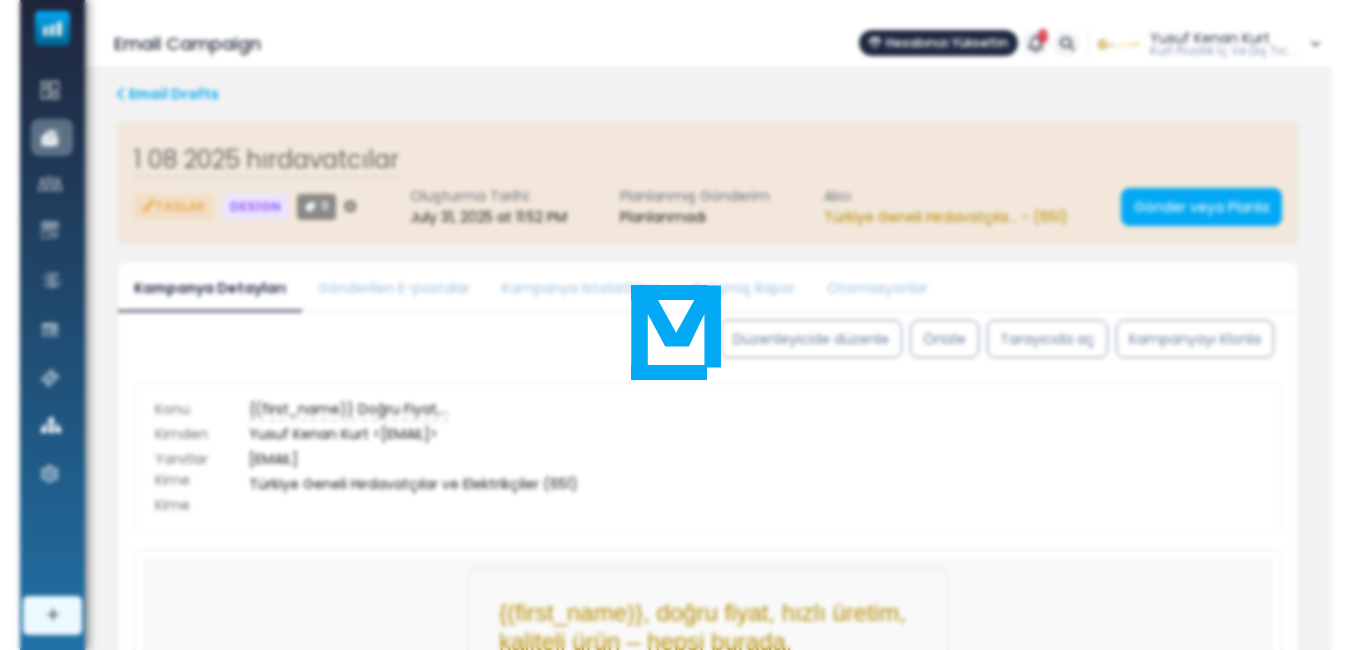 click on "Email Campaign
Hesabınızı Yükseltin
1
Bildirimler
Yusuf Kenan Kurt
Kurt Plastik İç Ve Dış Tic..." at bounding box center (675, 487) 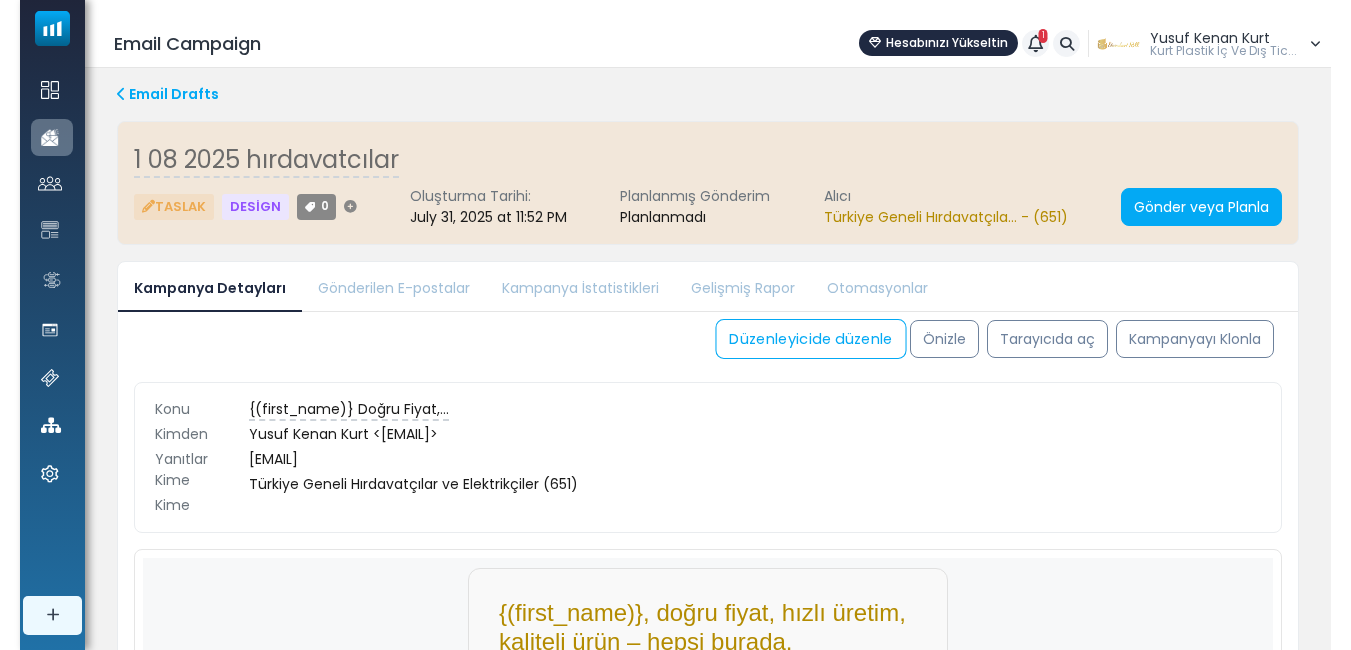 click on "Düzenleyicide düzenle" at bounding box center (810, 339) 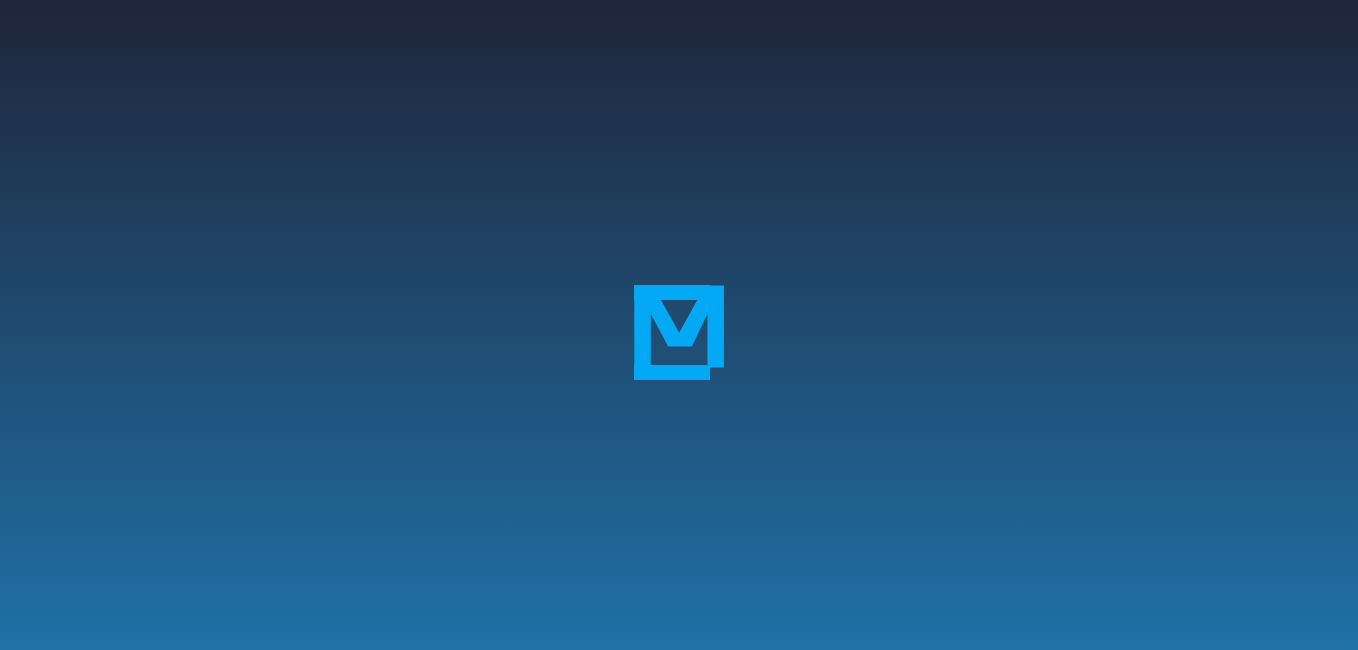 scroll, scrollTop: 0, scrollLeft: 0, axis: both 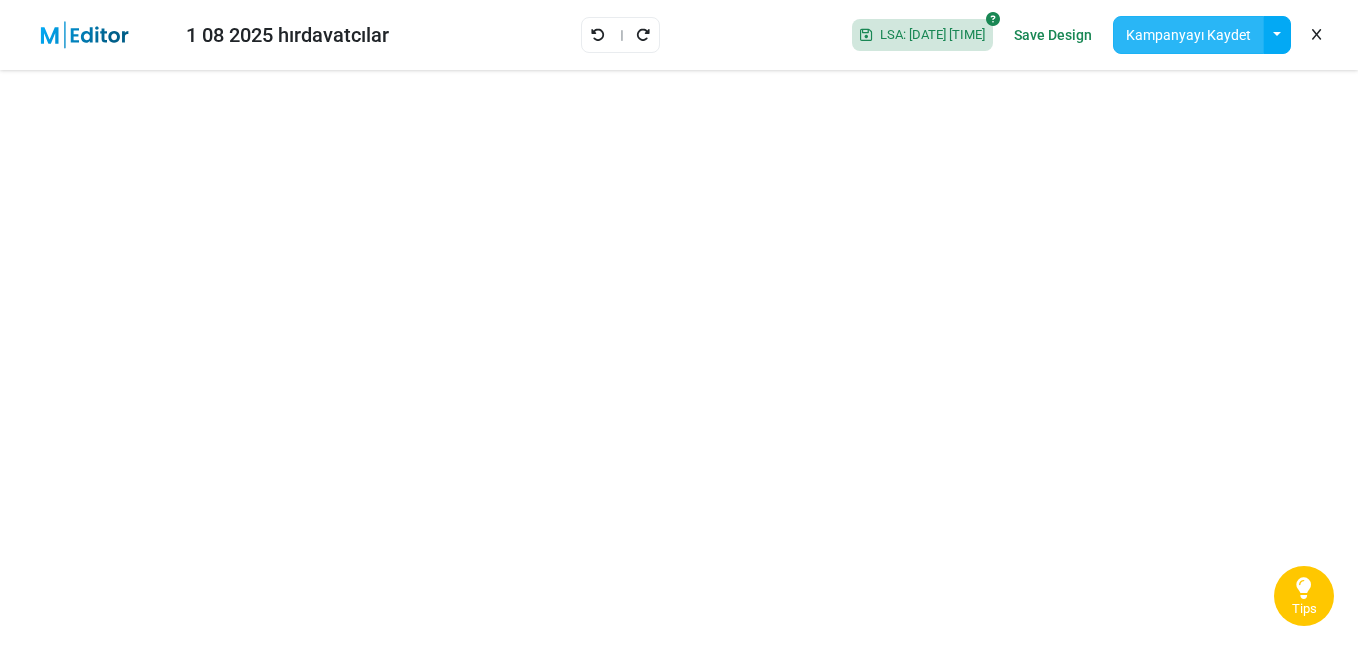 click on "Kampanyayı Kaydet" at bounding box center [1188, 35] 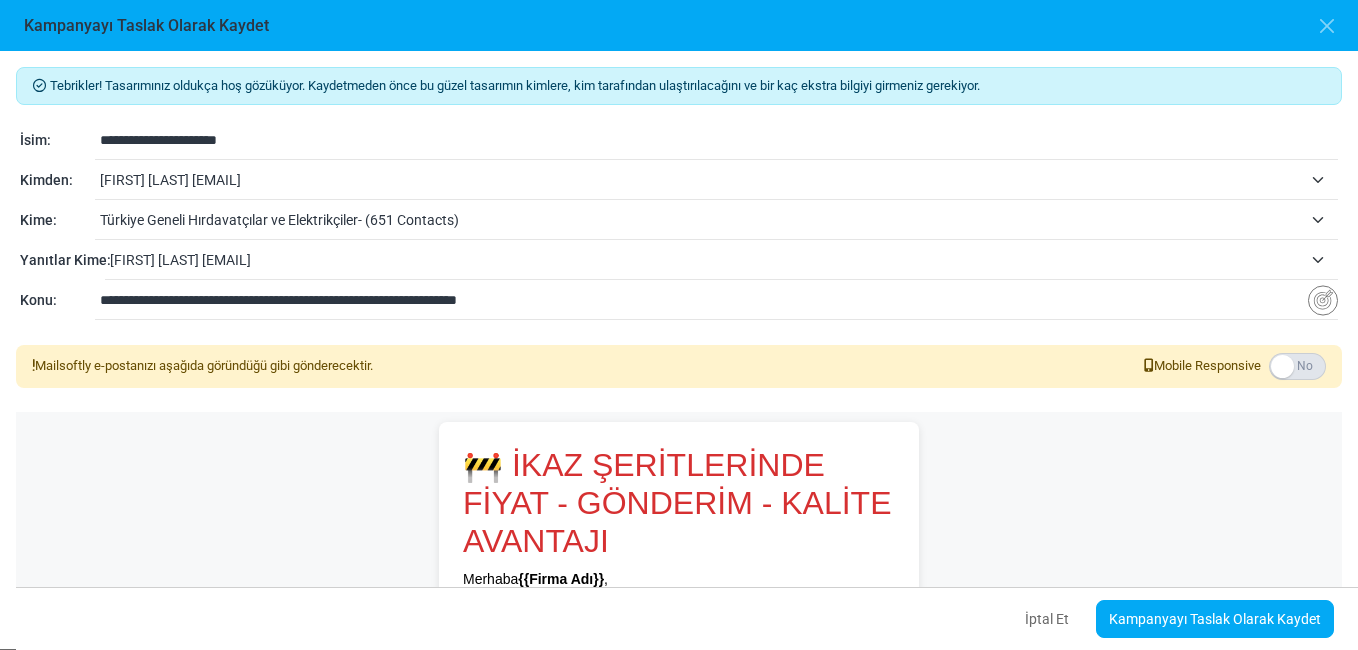 drag, startPoint x: 532, startPoint y: 300, endPoint x: 190, endPoint y: 298, distance: 342.00586 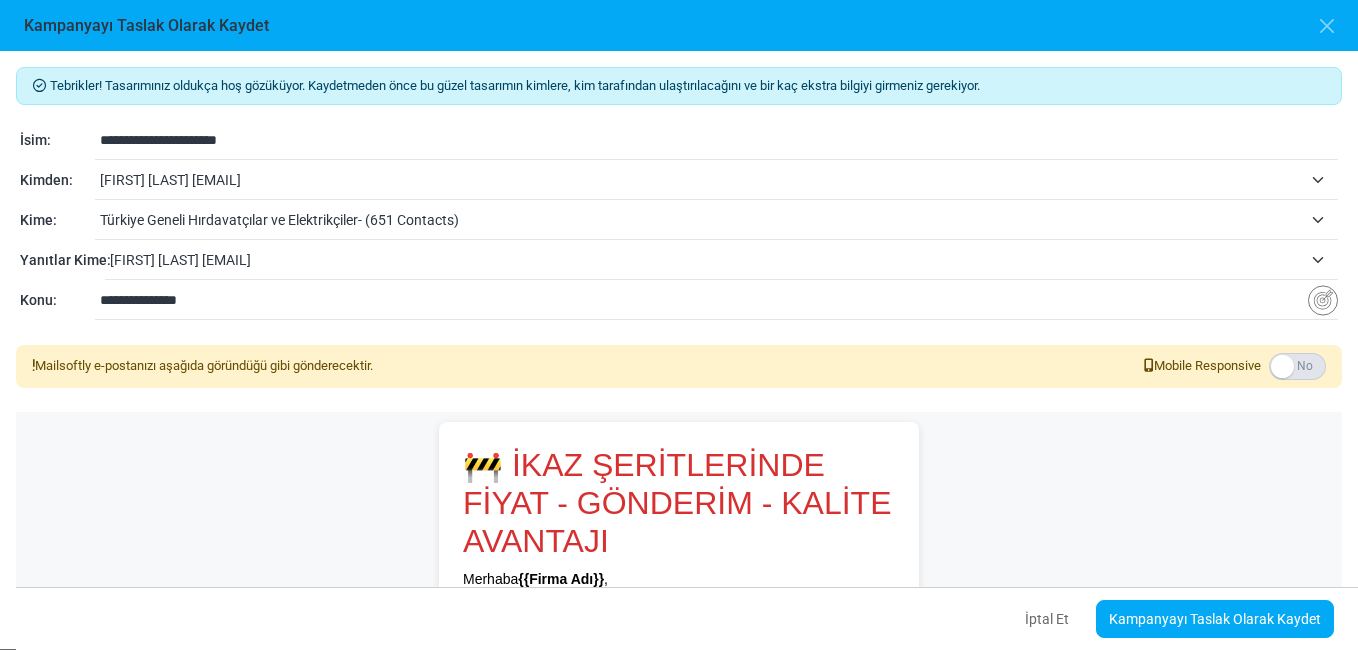 paste on "**********" 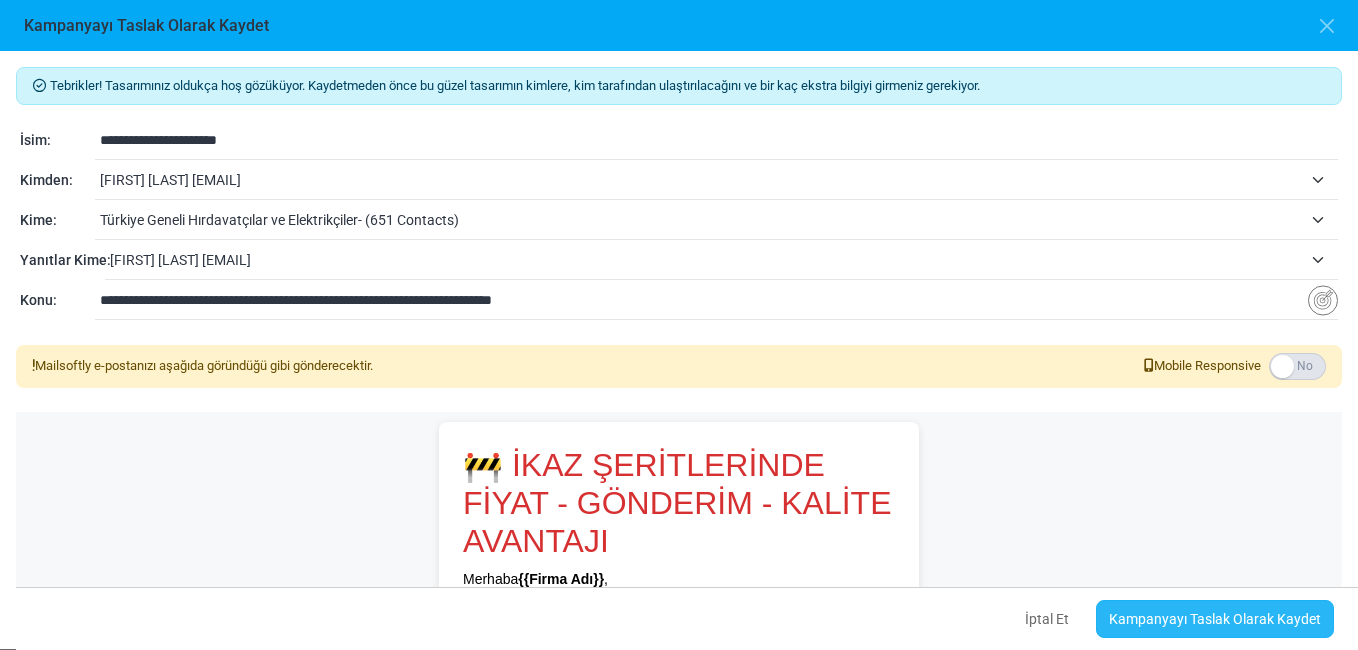 type on "**********" 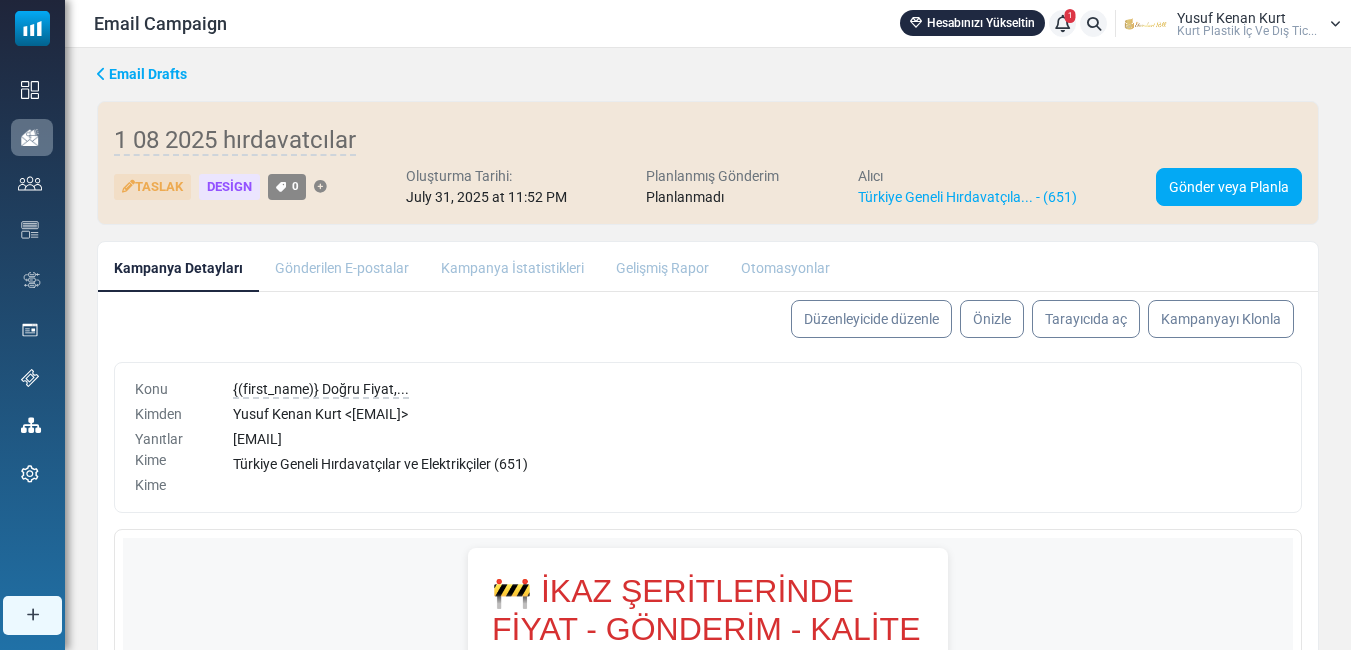 scroll, scrollTop: 0, scrollLeft: 0, axis: both 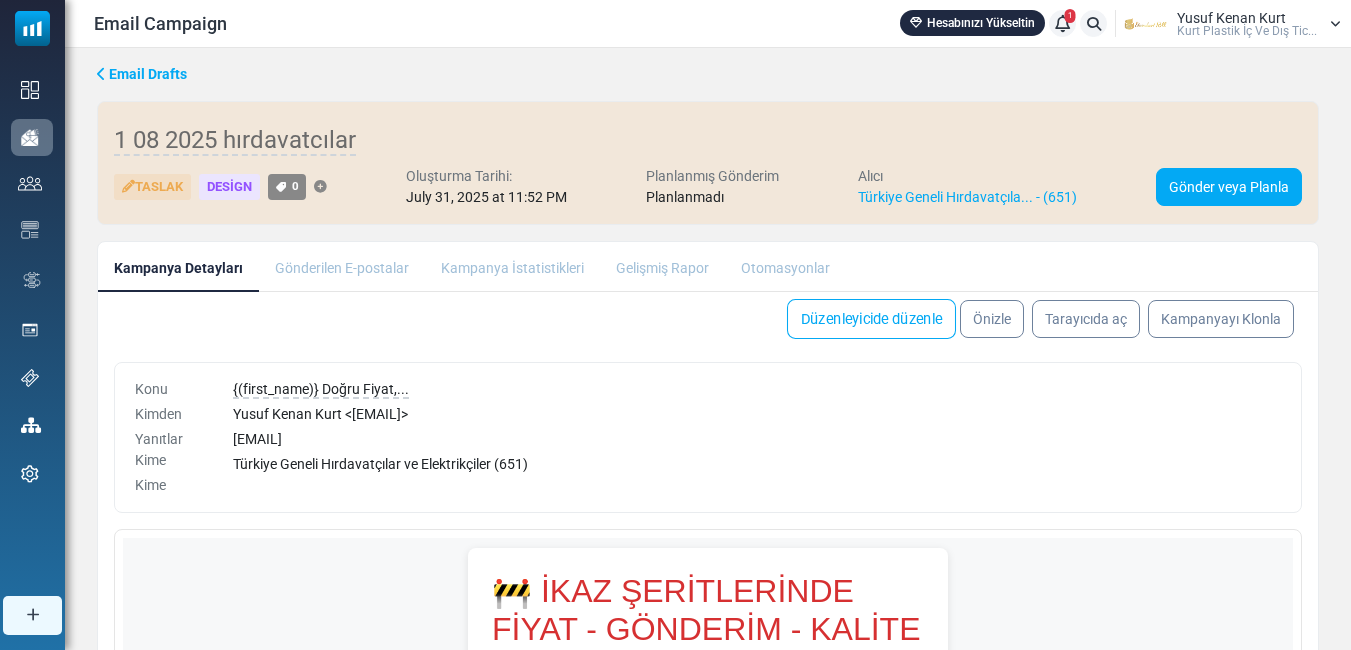 click on "Düzenleyicide düzenle" at bounding box center (871, 319) 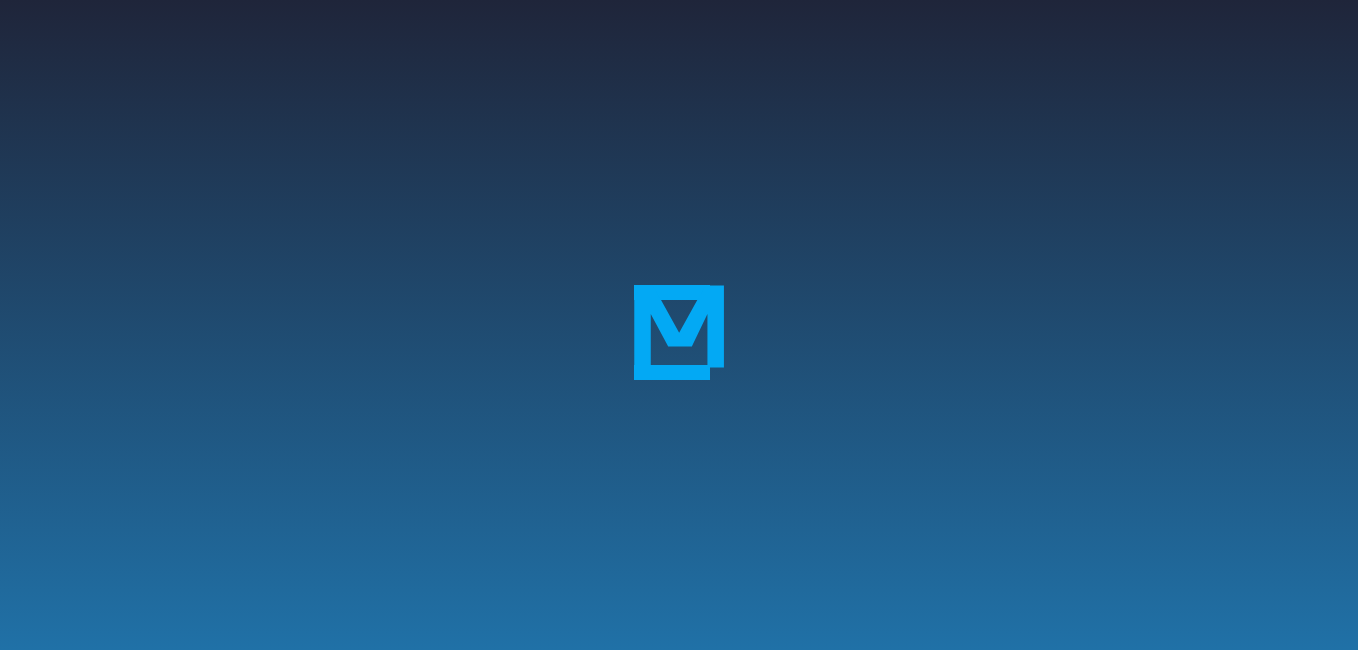 scroll, scrollTop: 0, scrollLeft: 0, axis: both 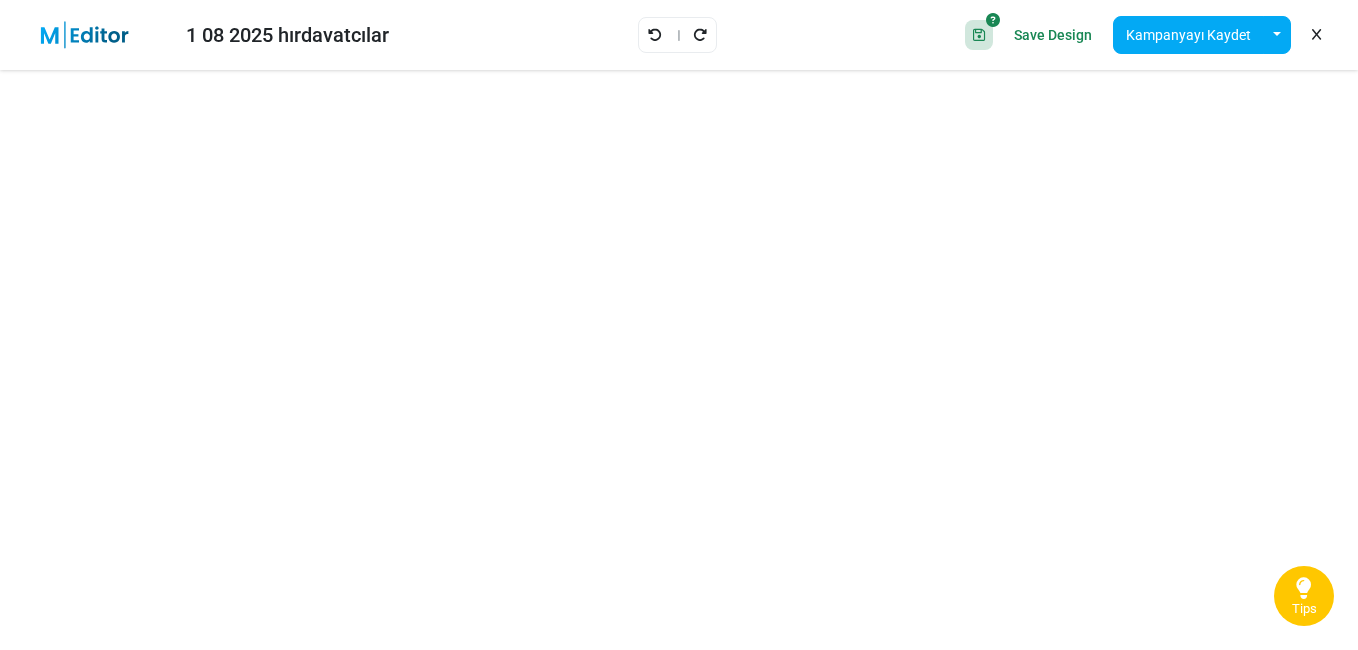 click on "Tips" at bounding box center (1304, 609) 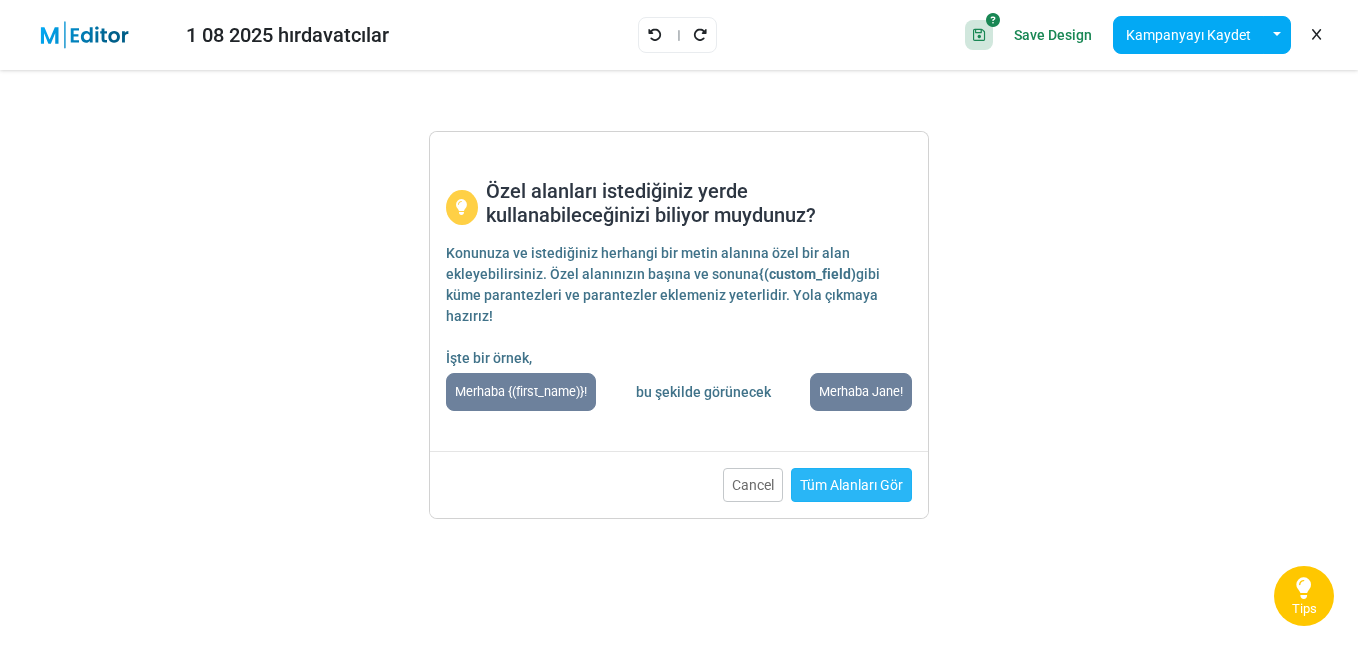 click on "Tüm Alanları Gör" at bounding box center (851, 485) 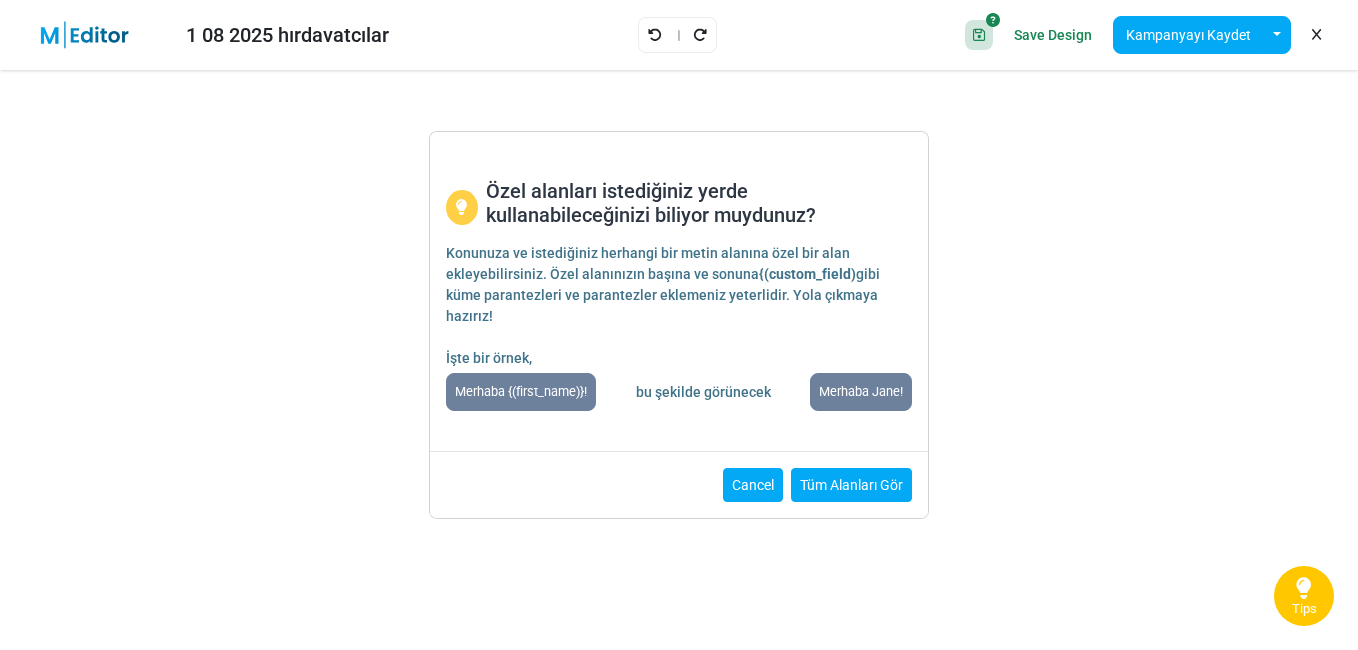 click on "Cancel" at bounding box center [753, 485] 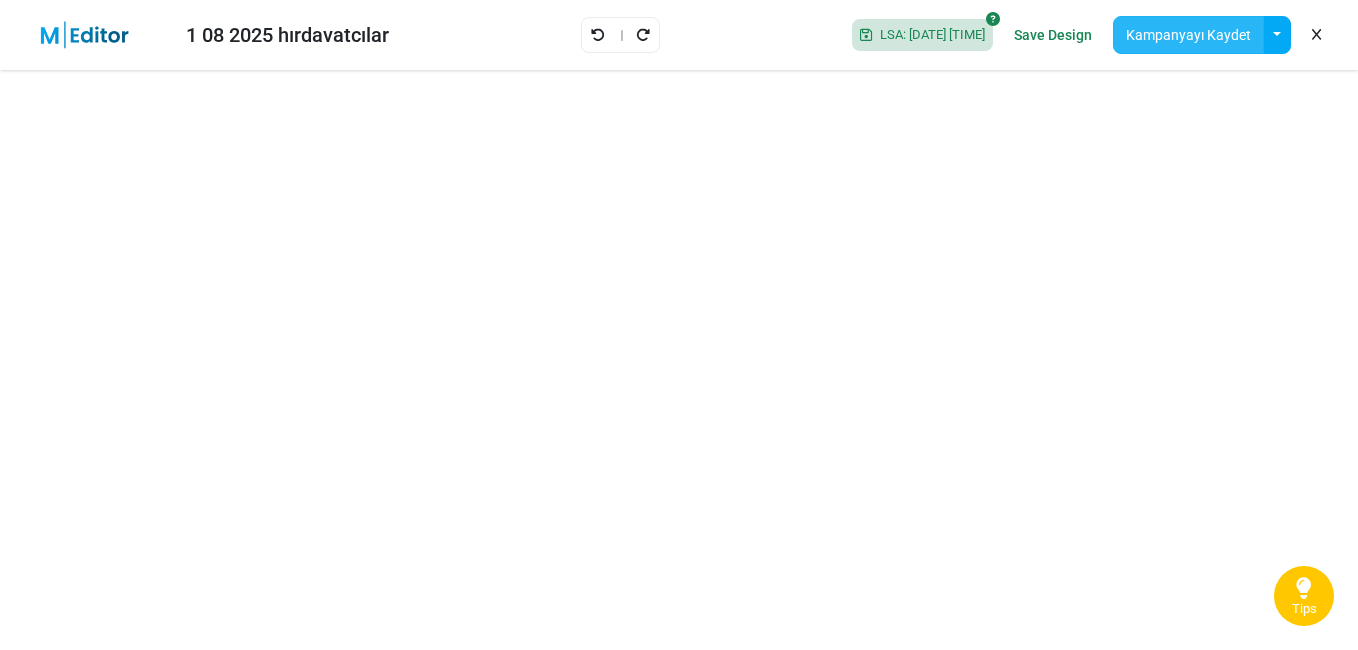click on "Kampanyayı Kaydet" at bounding box center (1188, 35) 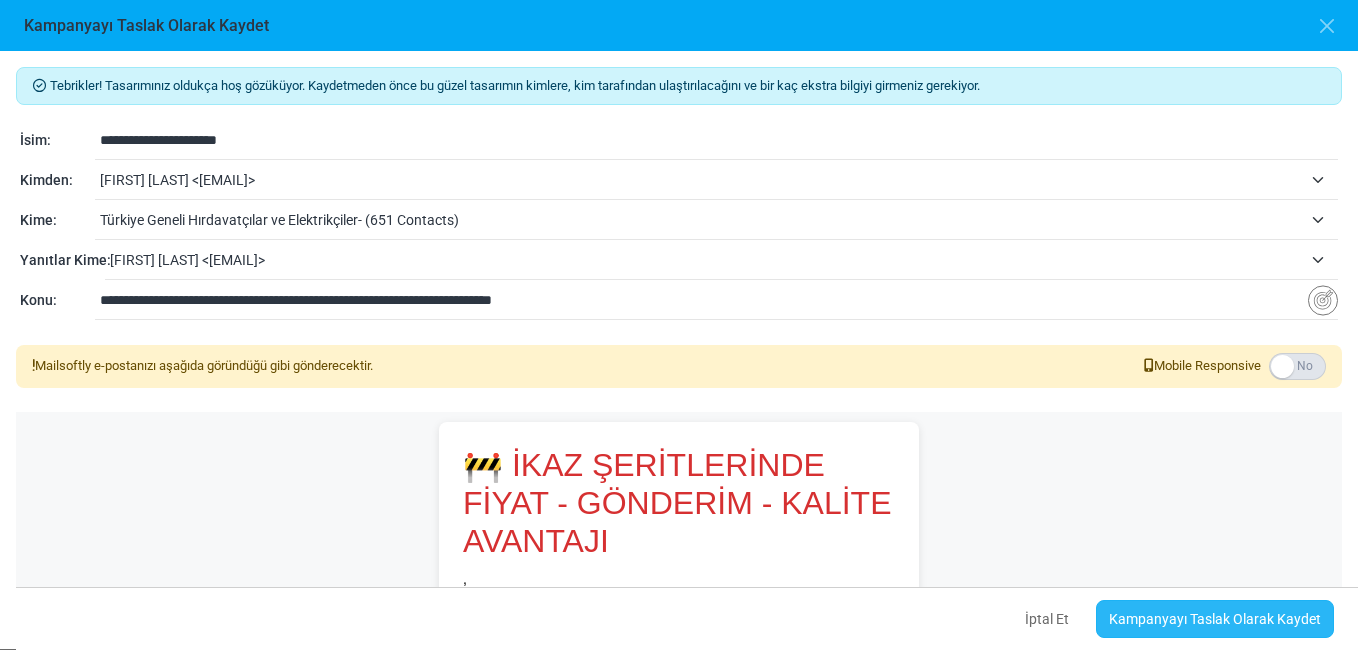 click on "Kampanyayı Taslak Olarak Kaydet" at bounding box center [1215, 619] 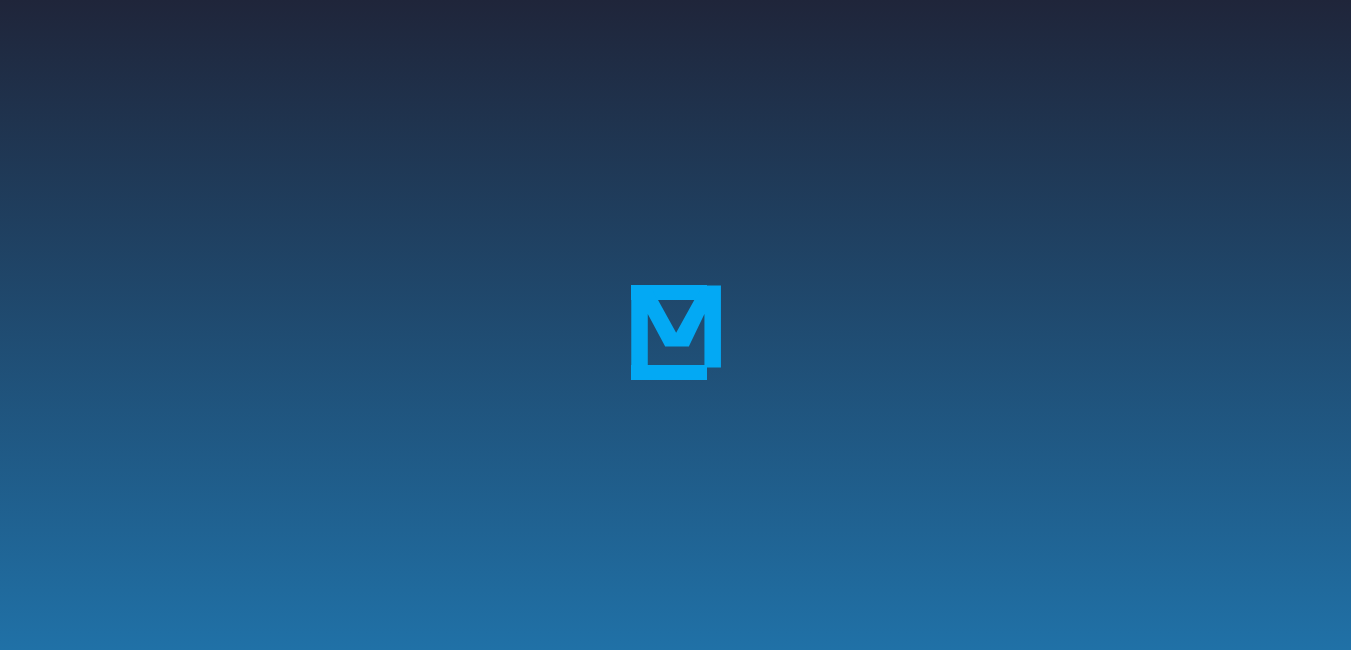scroll, scrollTop: 0, scrollLeft: 0, axis: both 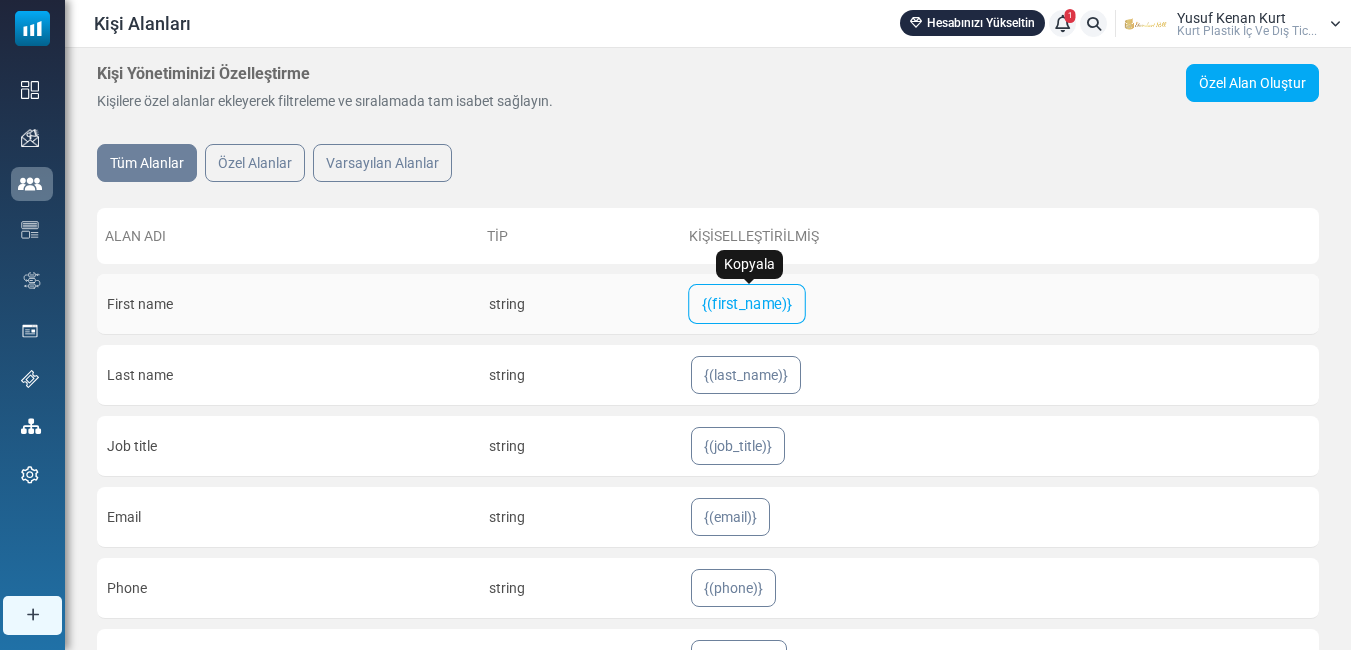 click on "{(first_name)}" at bounding box center [747, 304] 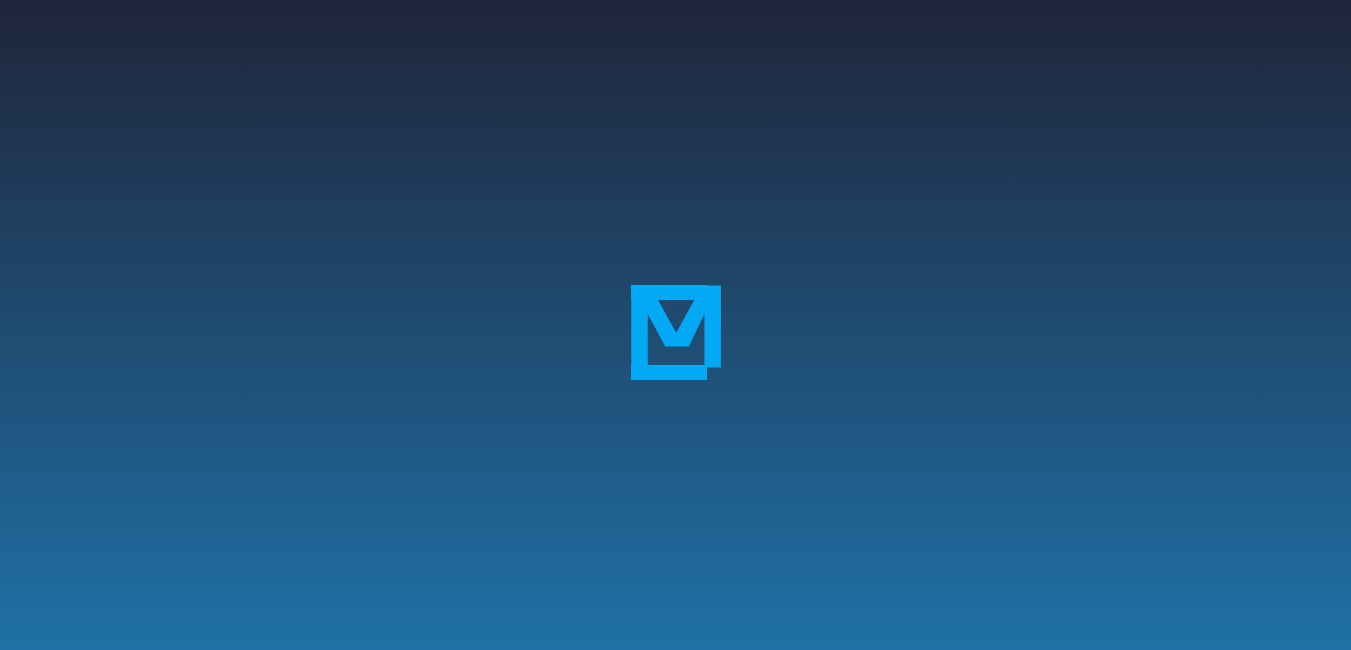 scroll, scrollTop: 0, scrollLeft: 0, axis: both 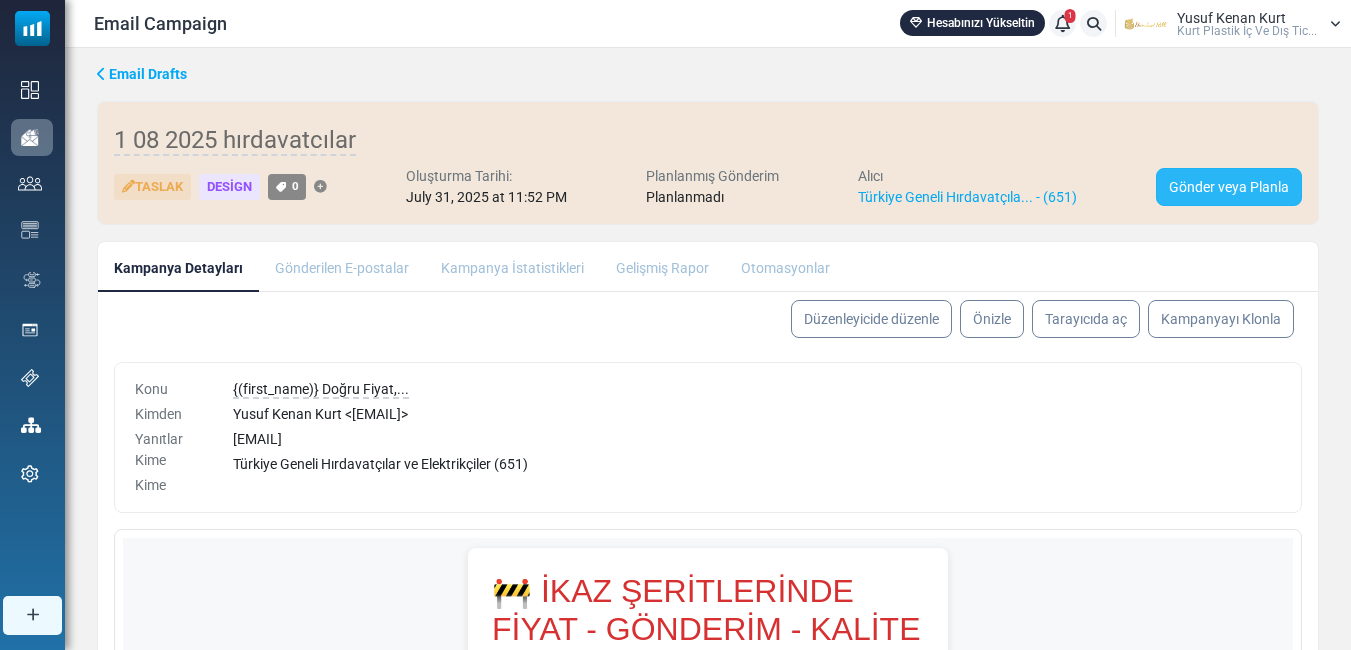 click on "Gönder veya Planla" at bounding box center (1229, 187) 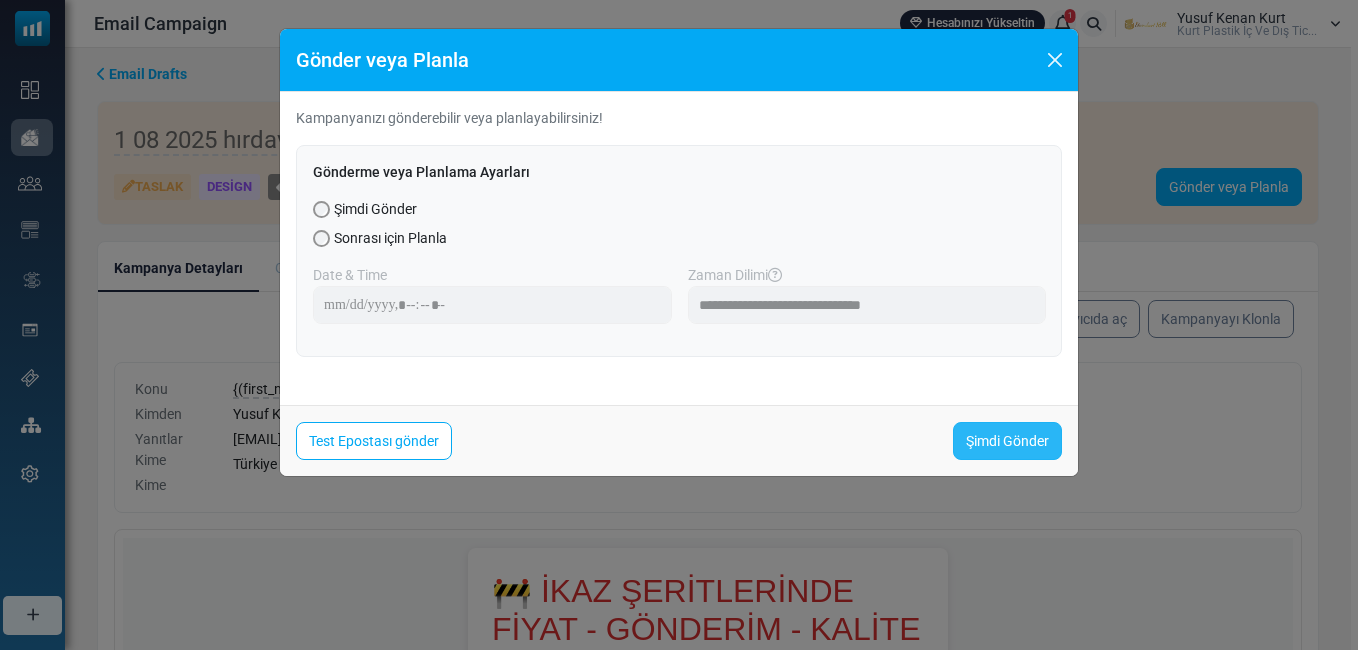 click on "Şimdi Gönder" at bounding box center (1007, 441) 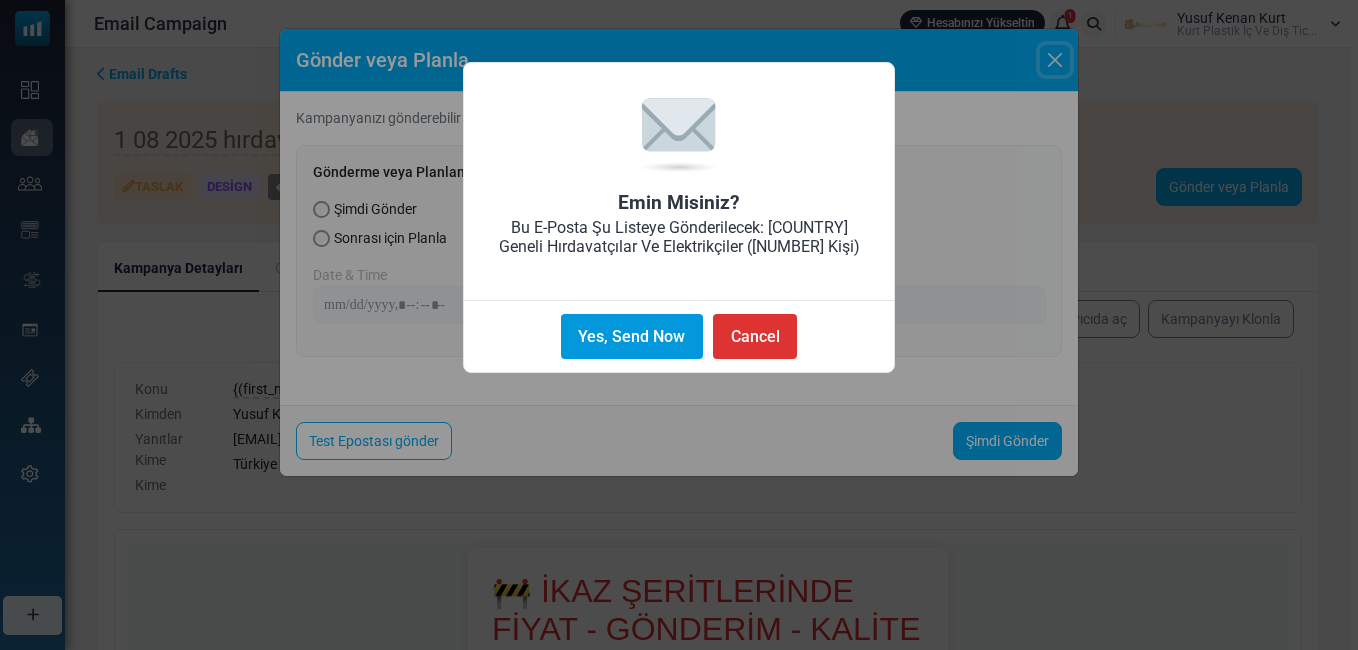 click on "Yes, Send Now" at bounding box center (632, 336) 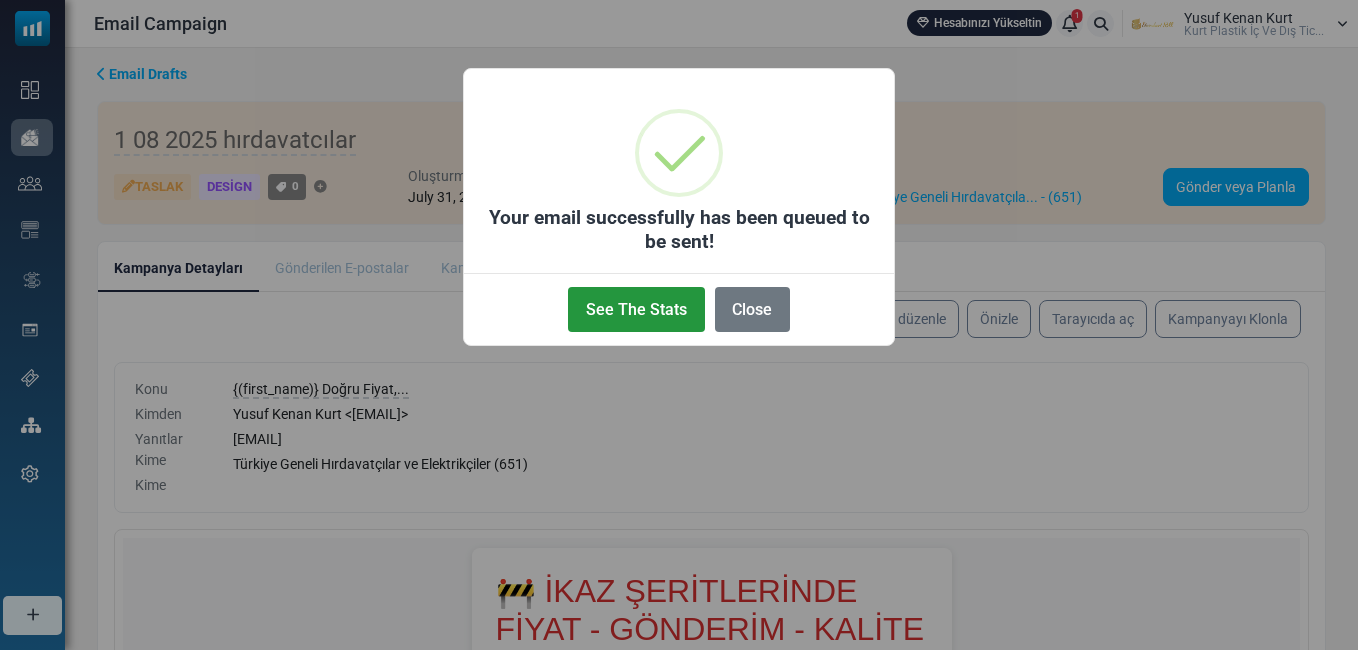 click on "See The Stats" at bounding box center [636, 309] 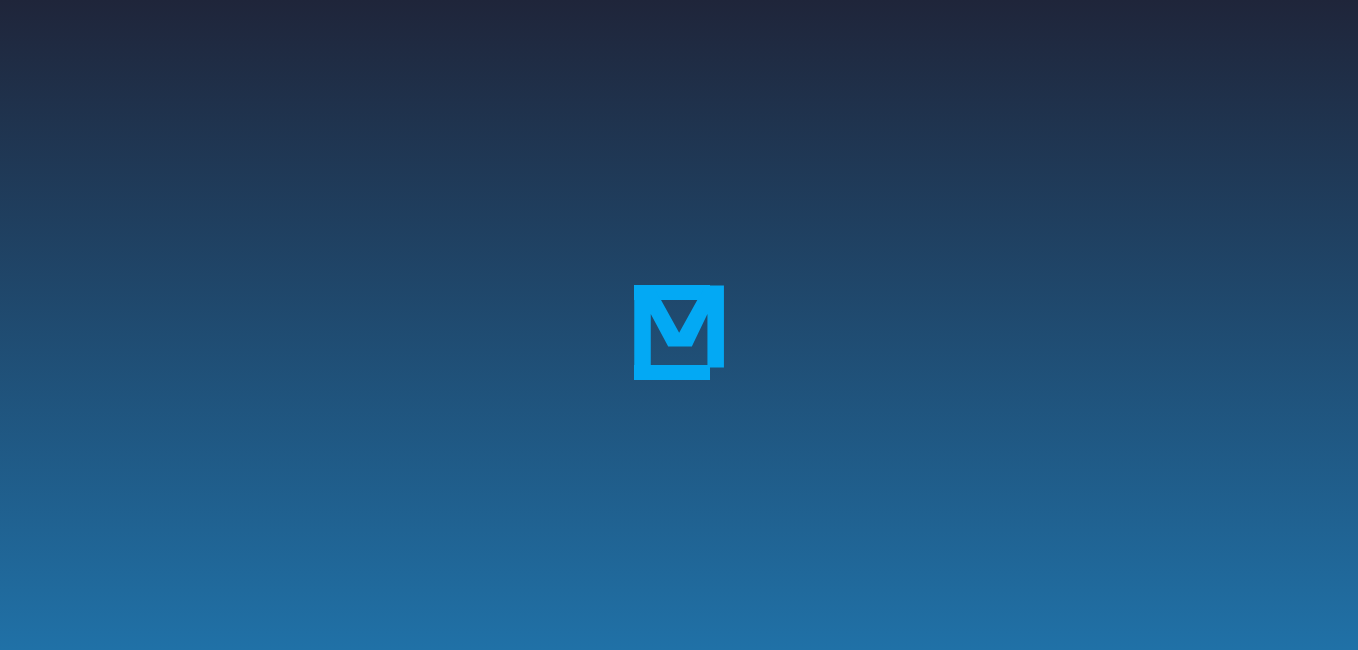 scroll, scrollTop: 0, scrollLeft: 0, axis: both 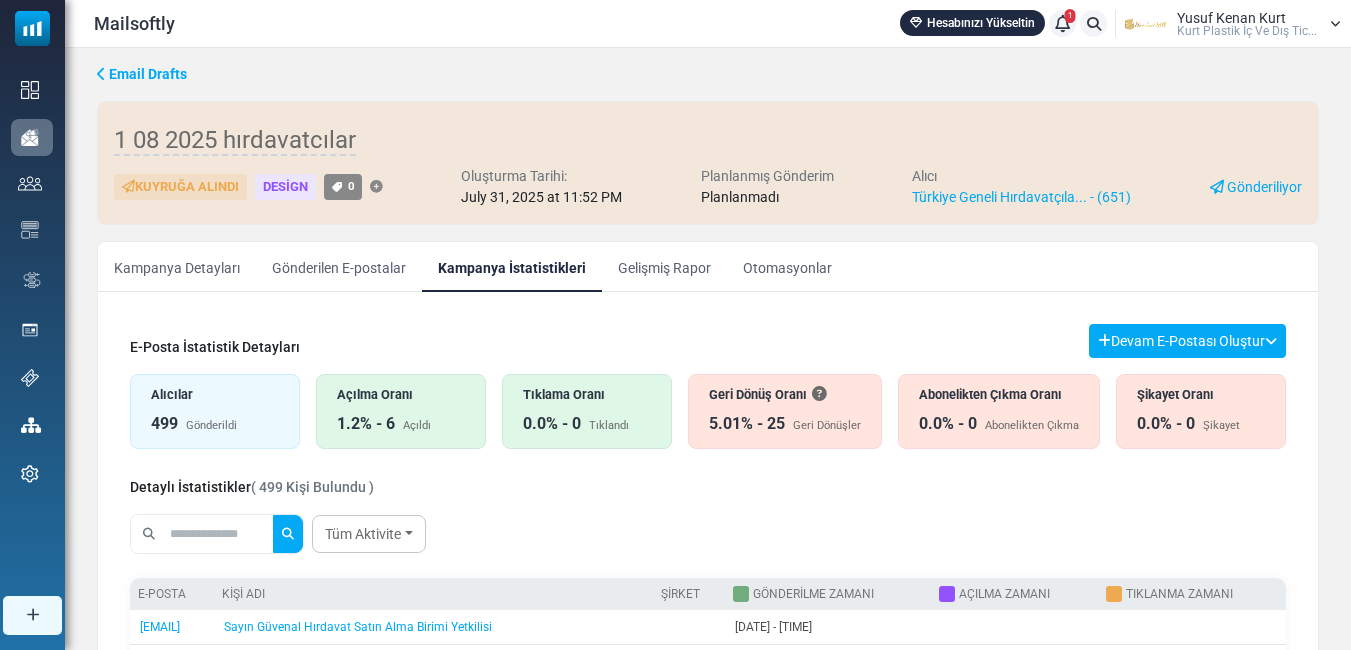click on "Açılma Oranı
1.2% - 6
Açıldı" at bounding box center [401, 411] 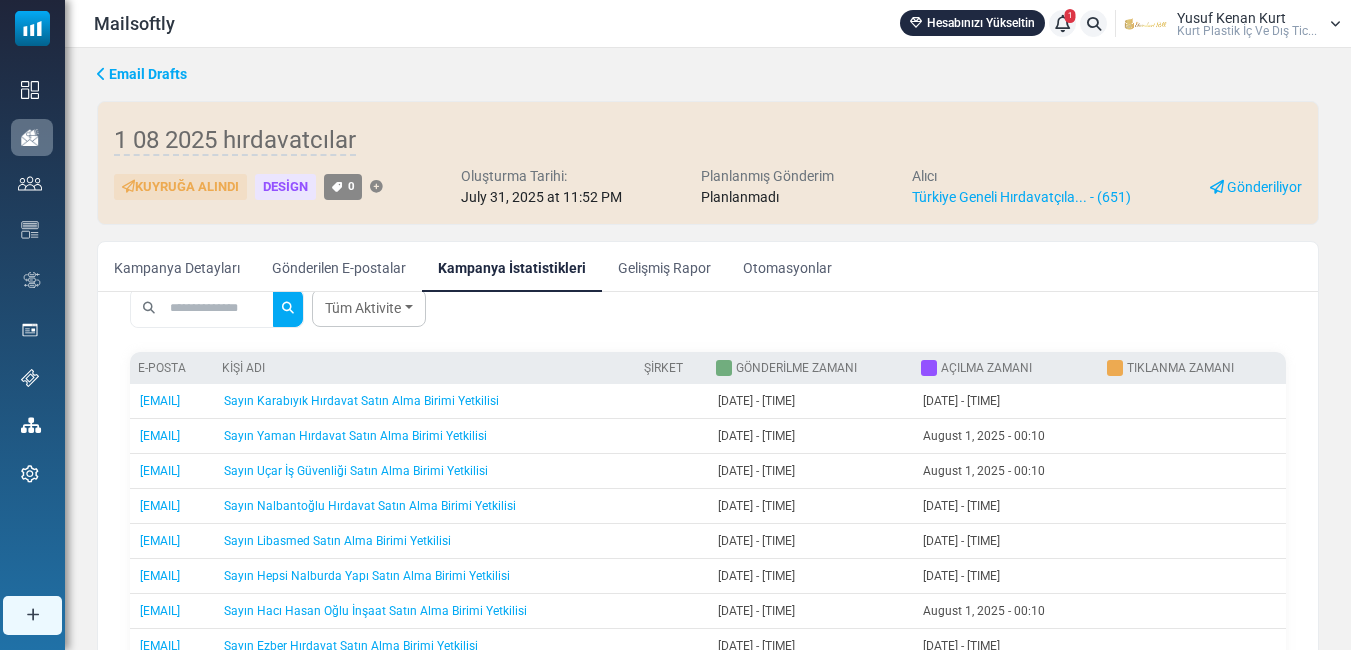 scroll, scrollTop: 247, scrollLeft: 0, axis: vertical 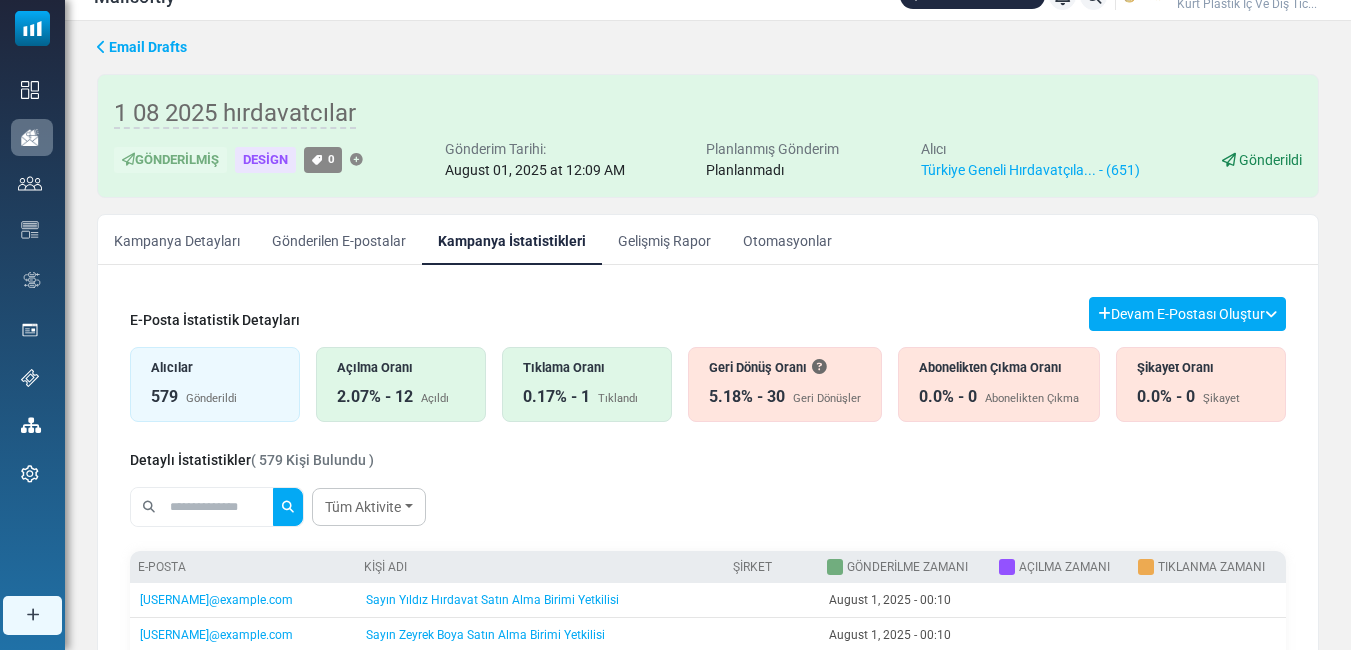 drag, startPoint x: 375, startPoint y: 293, endPoint x: 374, endPoint y: 303, distance: 10.049875 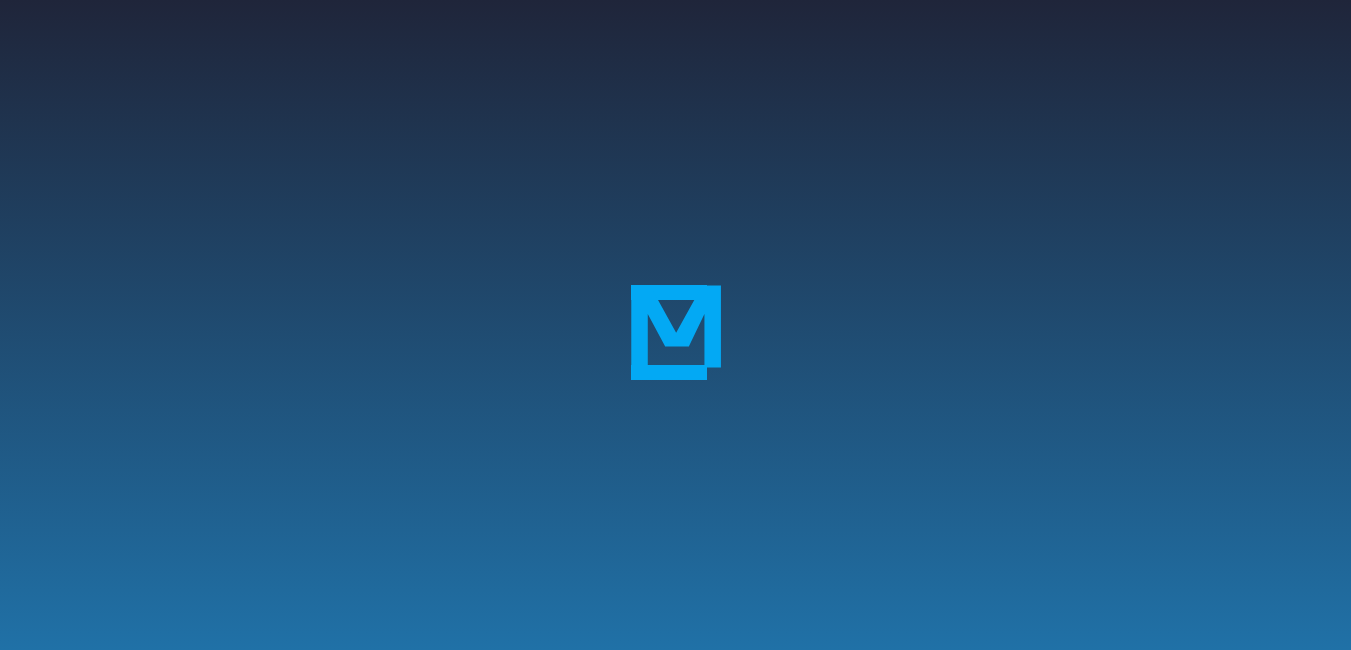 scroll, scrollTop: 25, scrollLeft: 0, axis: vertical 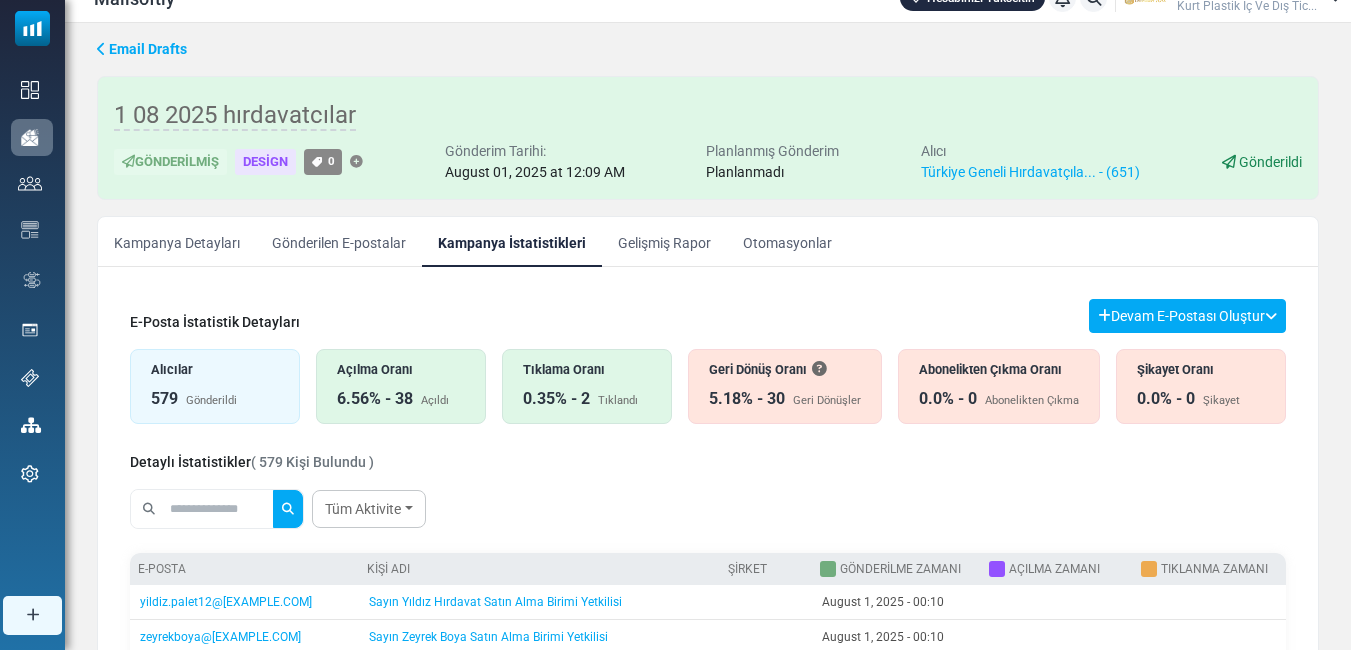 click on "Tıklama Oranı
0.35% - 2
Tıklandı" at bounding box center (587, 386) 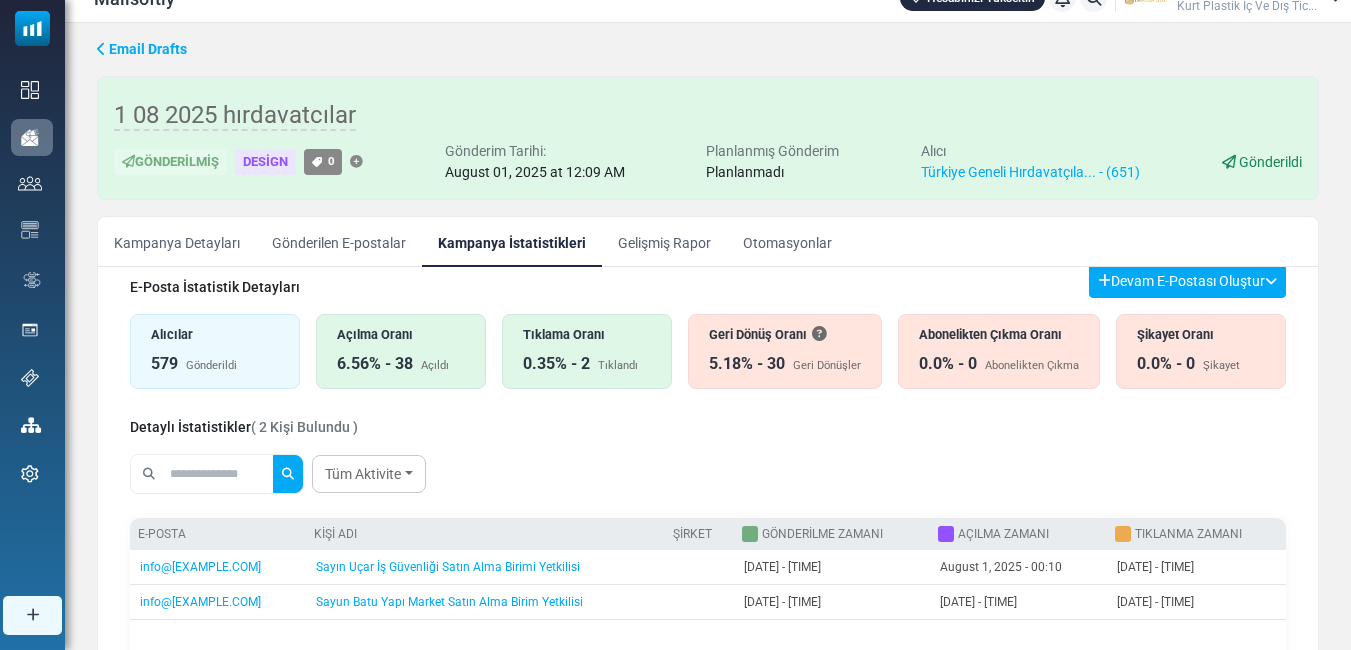 scroll, scrollTop: 0, scrollLeft: 0, axis: both 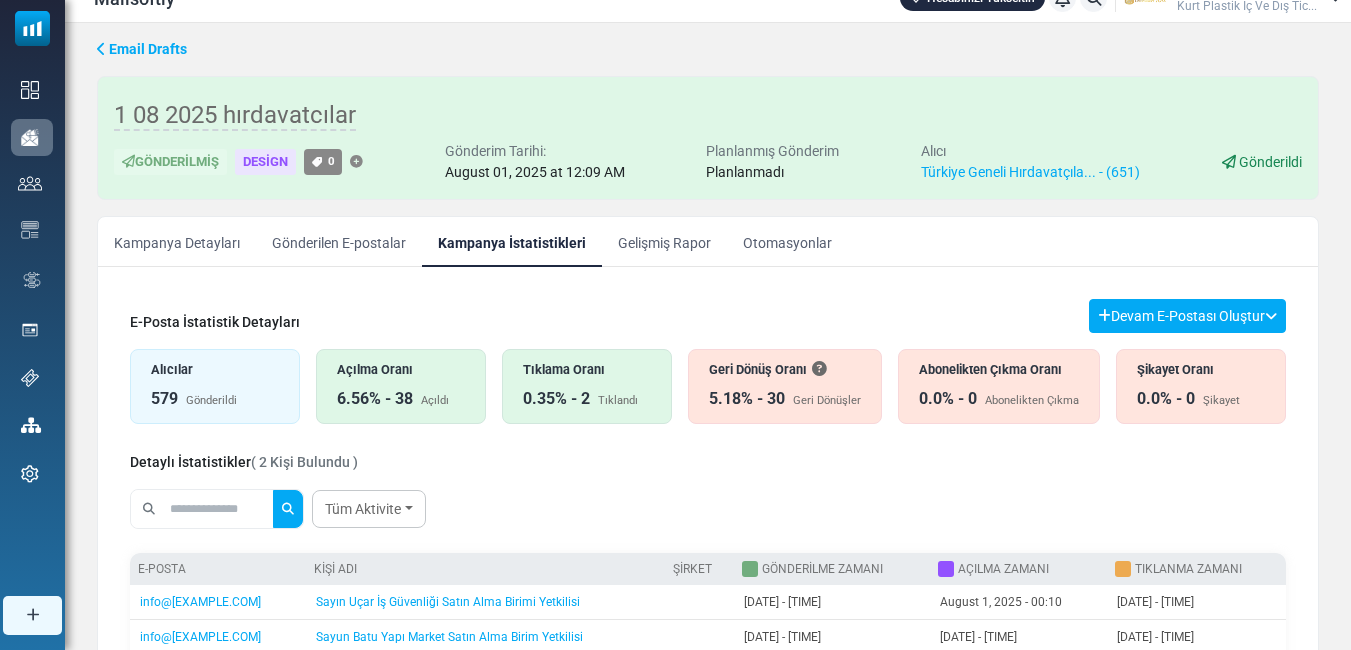 click on "Açılma Oranı
6.56% - 38
Açıldı" at bounding box center [401, 386] 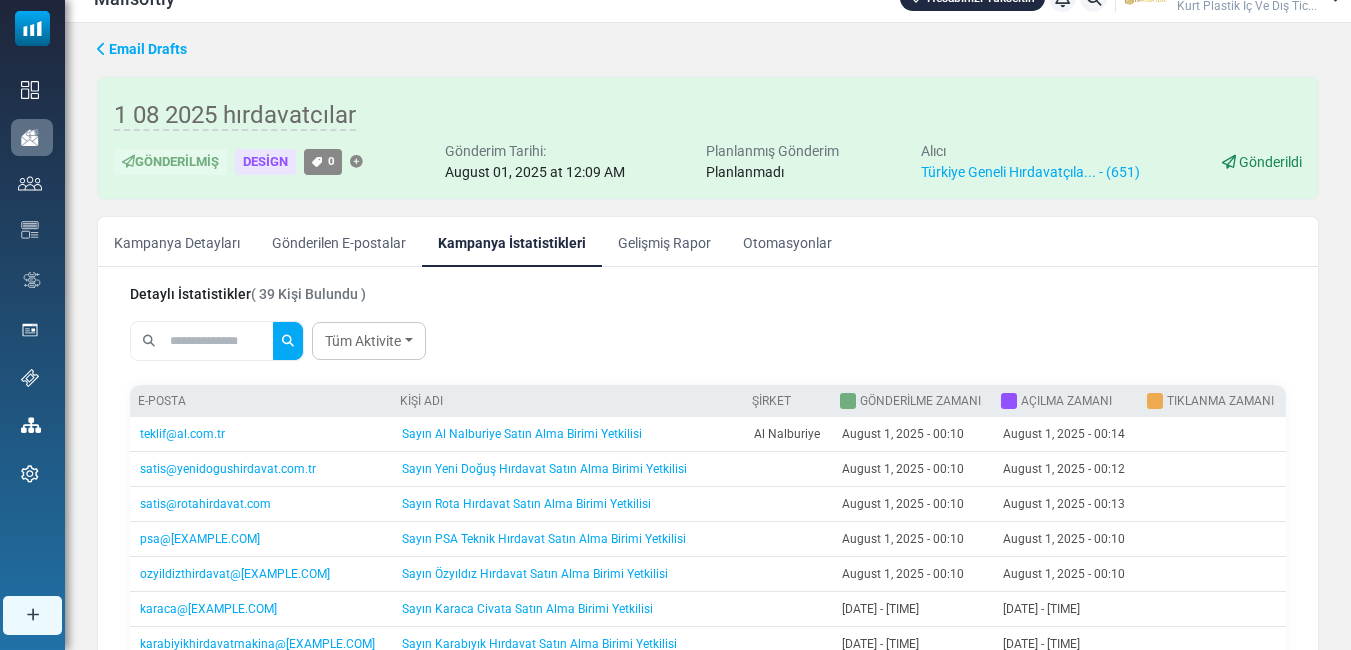 scroll, scrollTop: 200, scrollLeft: 0, axis: vertical 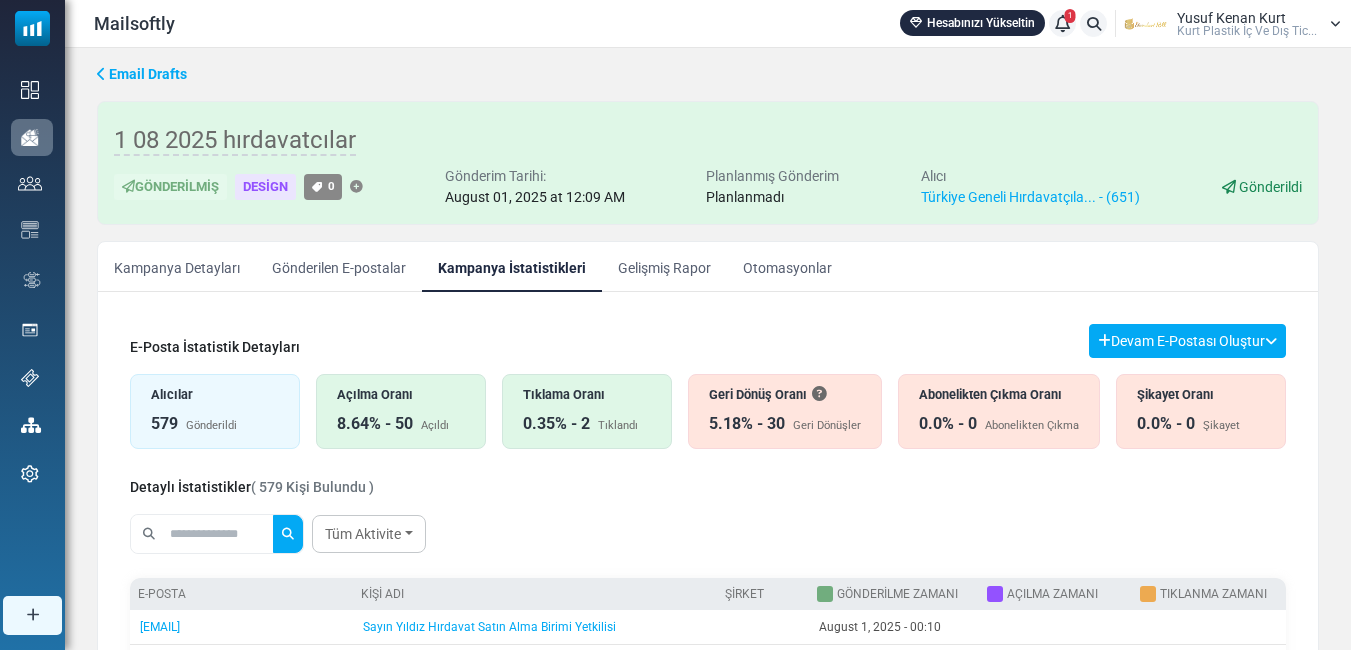 click on "Kampanya Detayları" at bounding box center (177, 267) 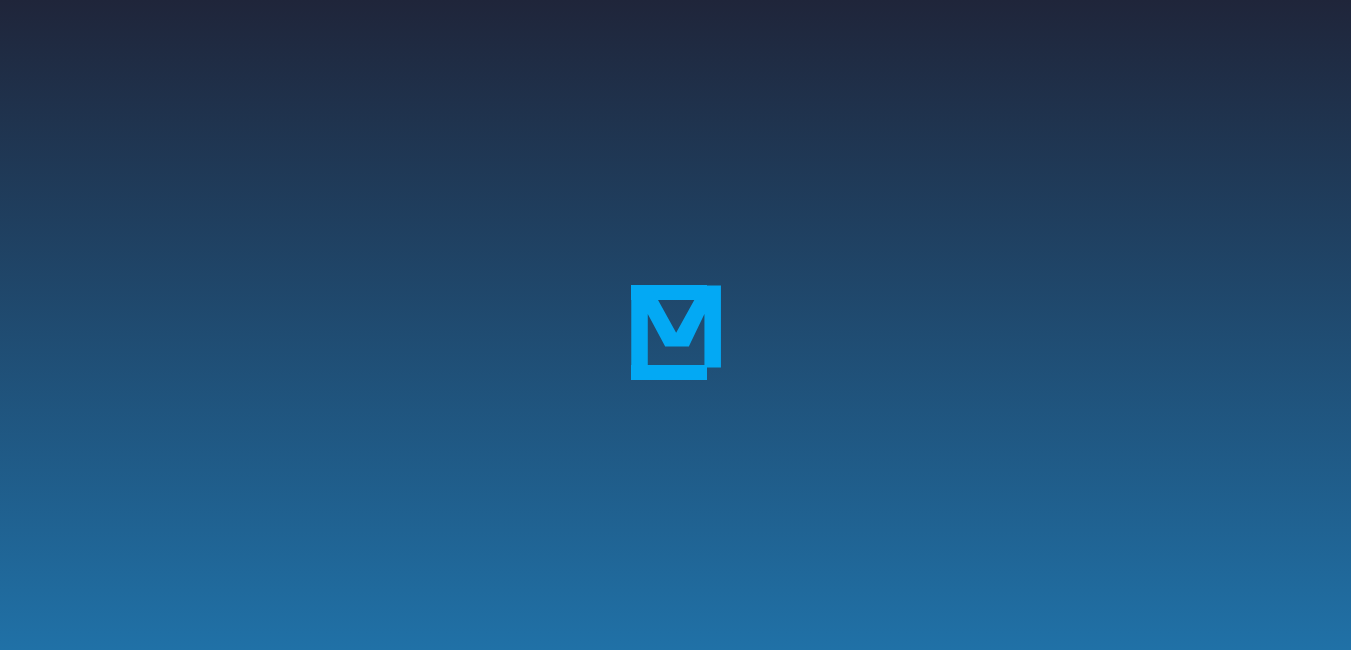 scroll, scrollTop: 0, scrollLeft: 0, axis: both 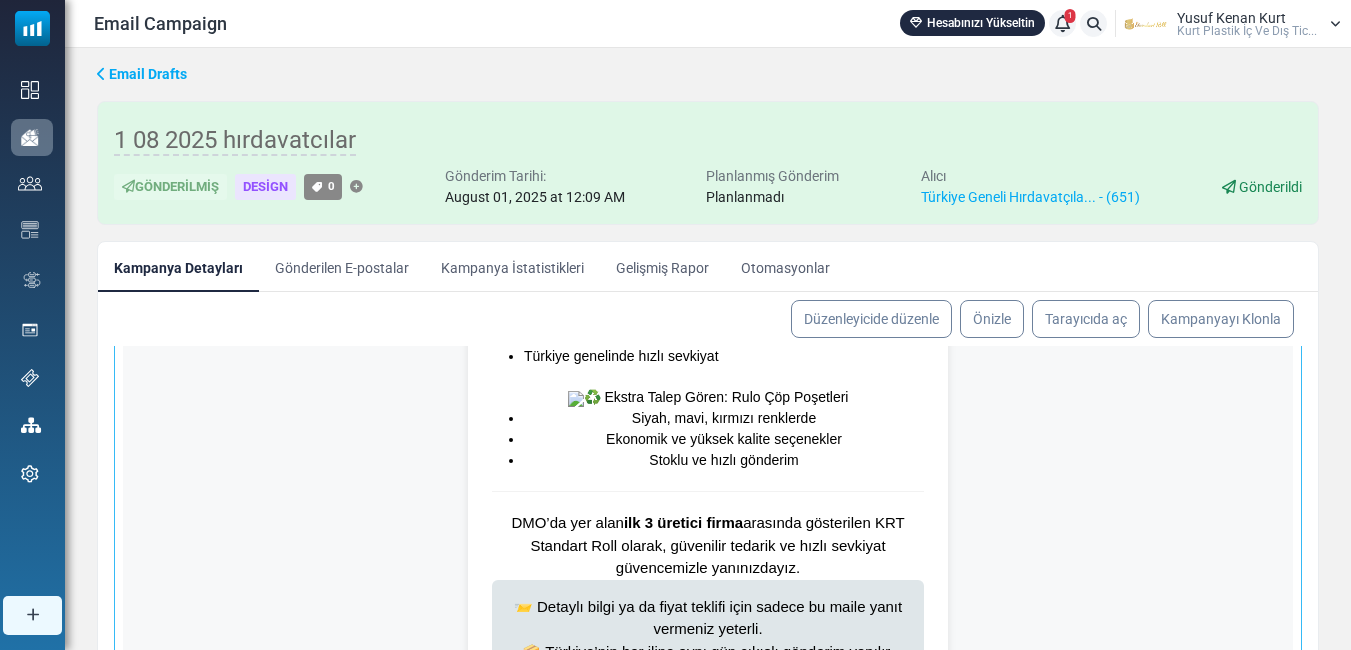 click at bounding box center [576, 399] 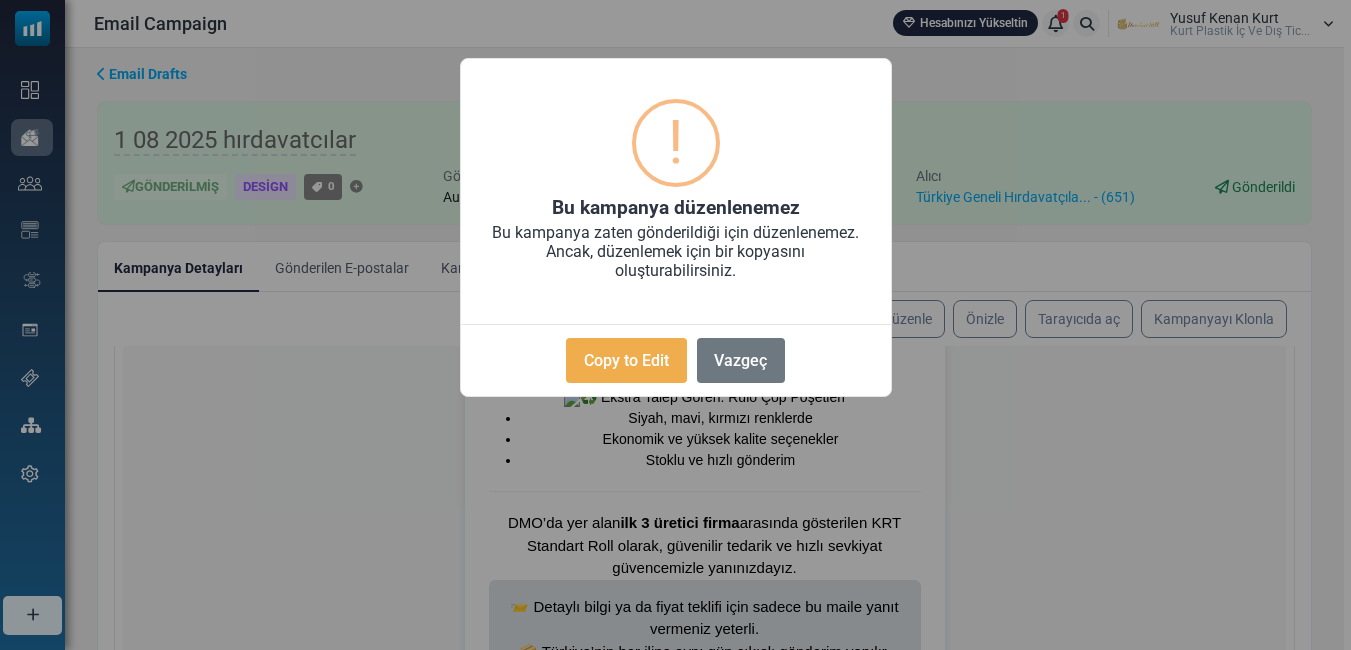 click on "× ! Bu kampanya düzenlenemez Bu kampanya zaten gönderildiği için düzenlenemez. Ancak, düzenlemek için bir kopyasını oluşturabilirsiniz. Copy to Edit No Vazgeç" at bounding box center [676, 227] 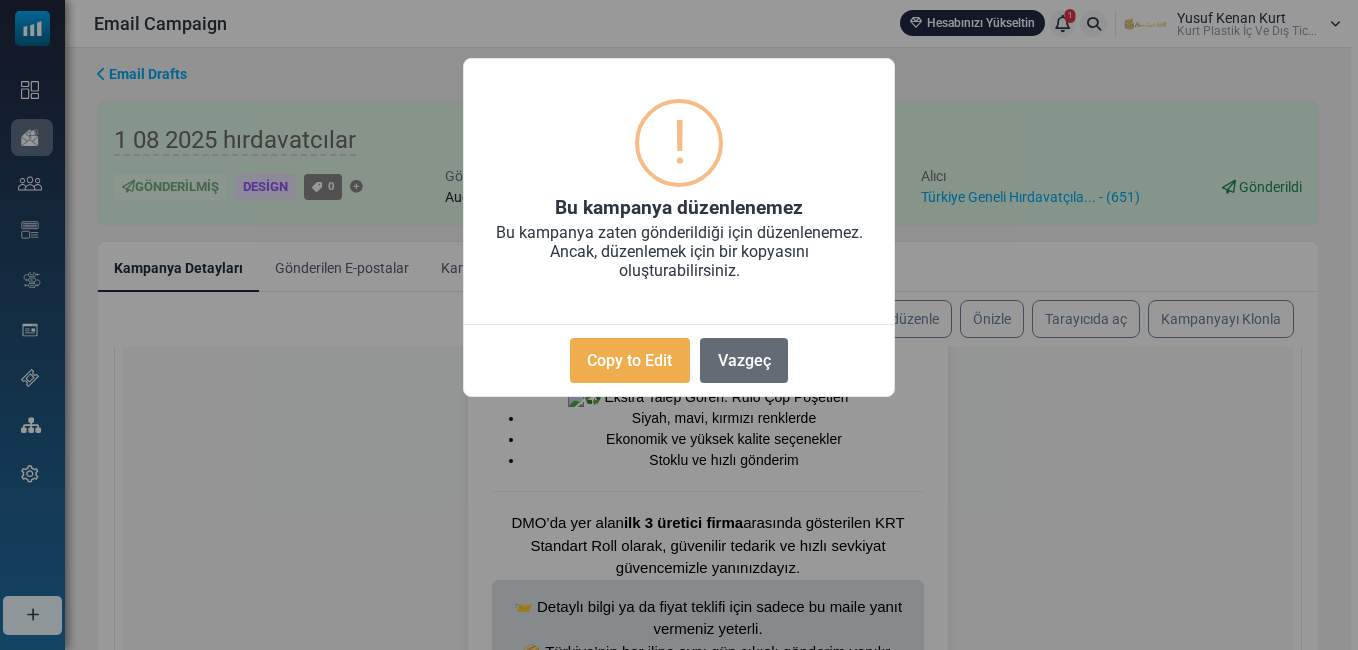 click on "Vazgeç" at bounding box center (744, 360) 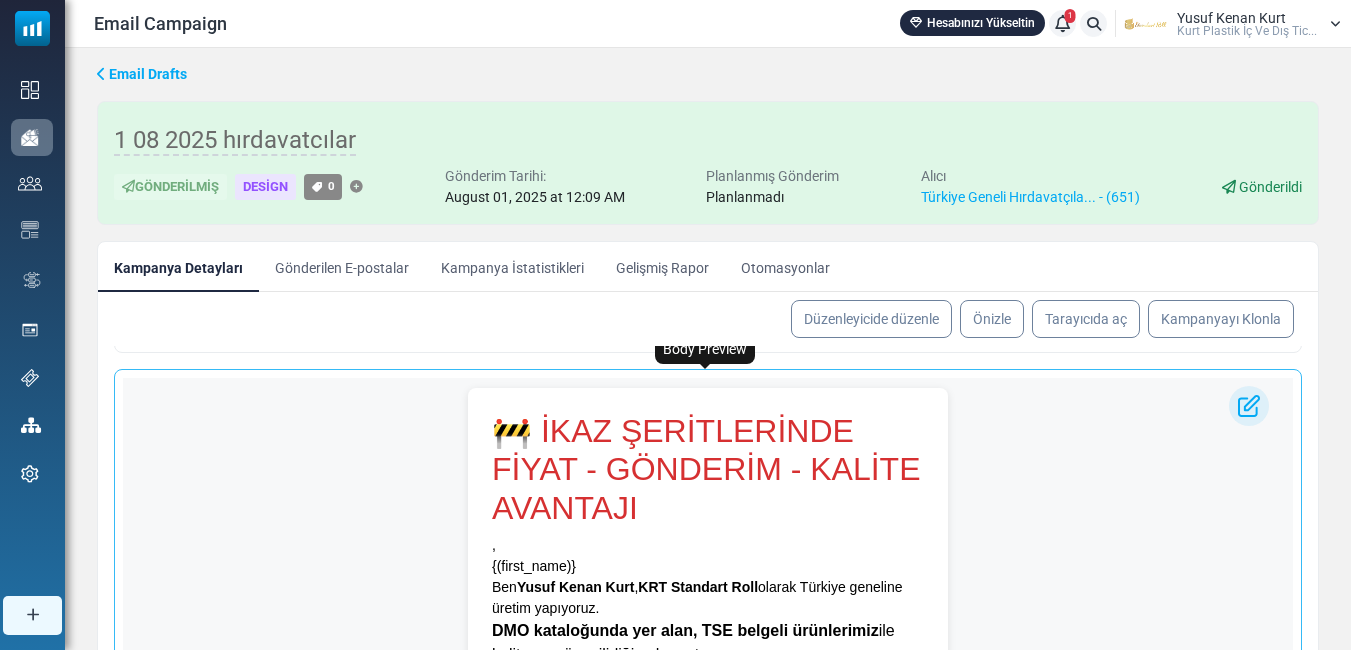 scroll, scrollTop: 0, scrollLeft: 0, axis: both 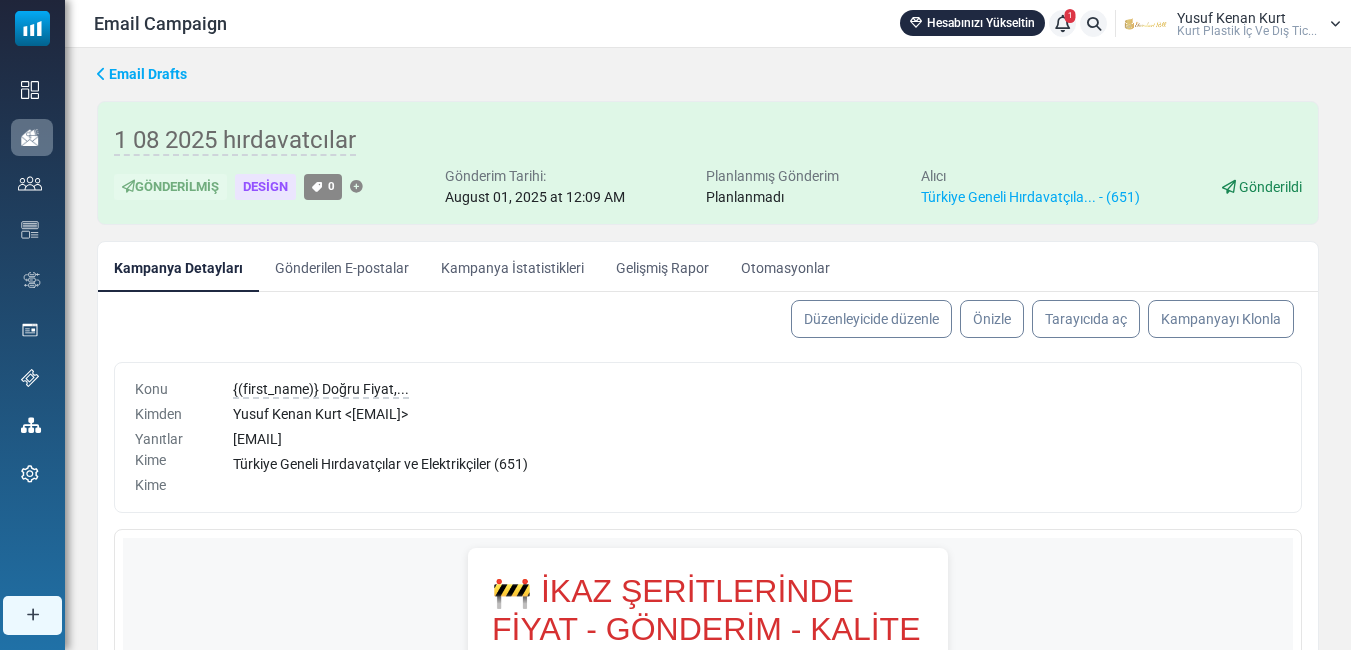 click on "Kampanya İstatistikleri" at bounding box center [512, 267] 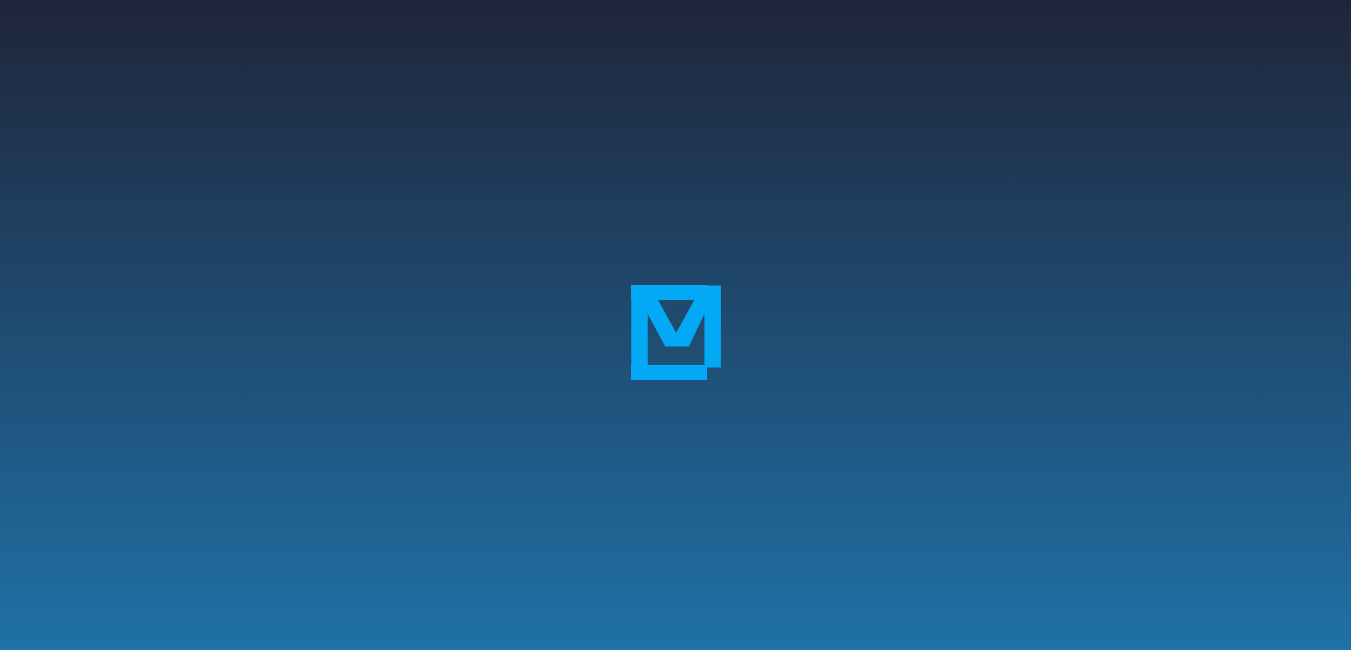 scroll, scrollTop: 0, scrollLeft: 0, axis: both 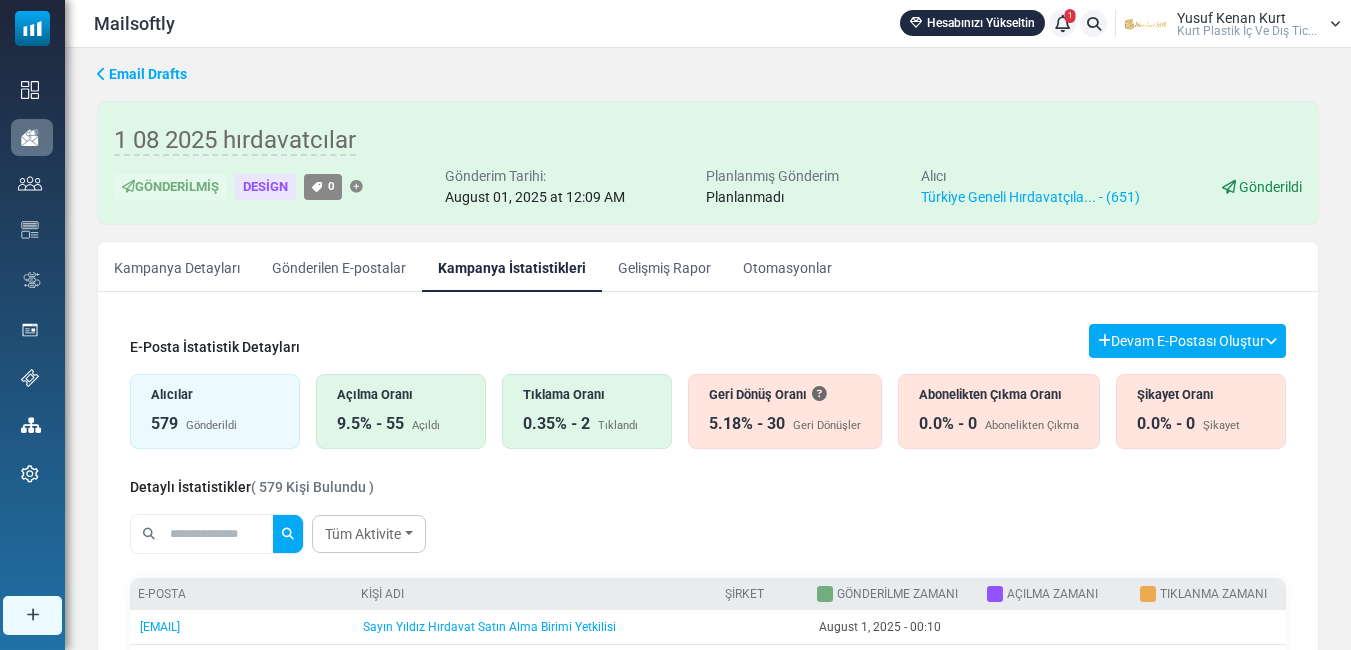 click on "5.18% - 30
Geri Dönüşler" at bounding box center [785, 424] 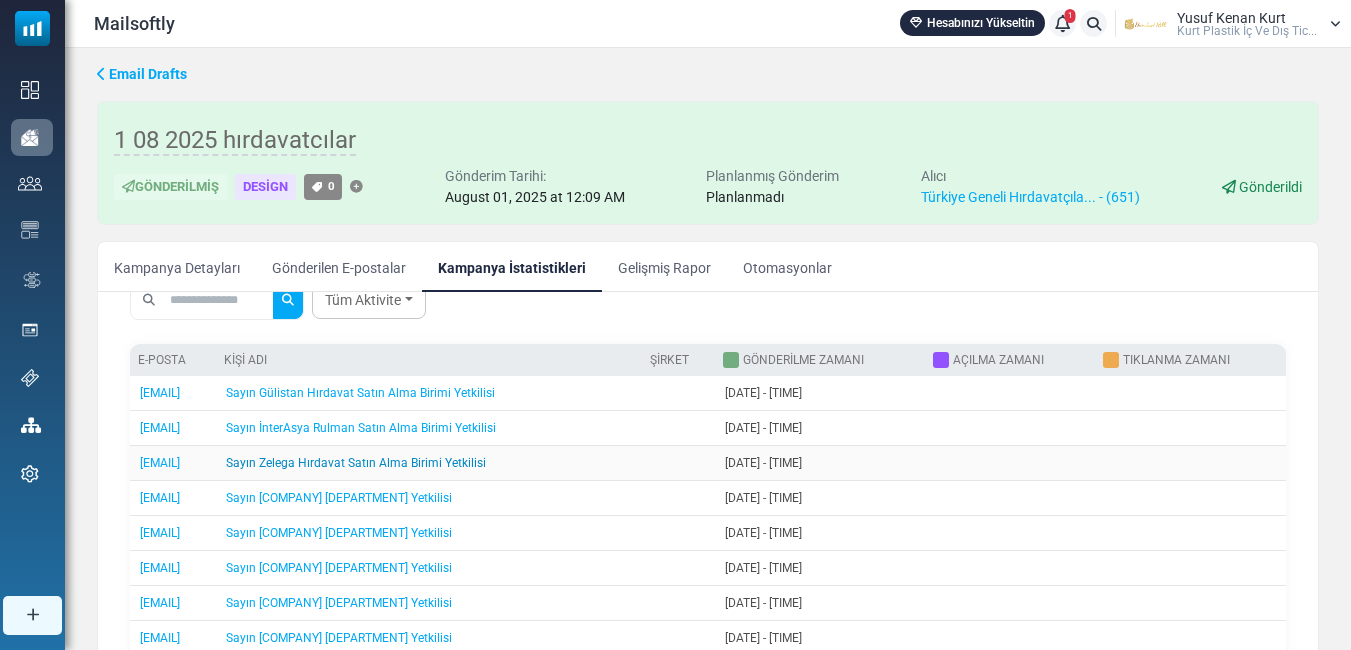 scroll, scrollTop: 200, scrollLeft: 0, axis: vertical 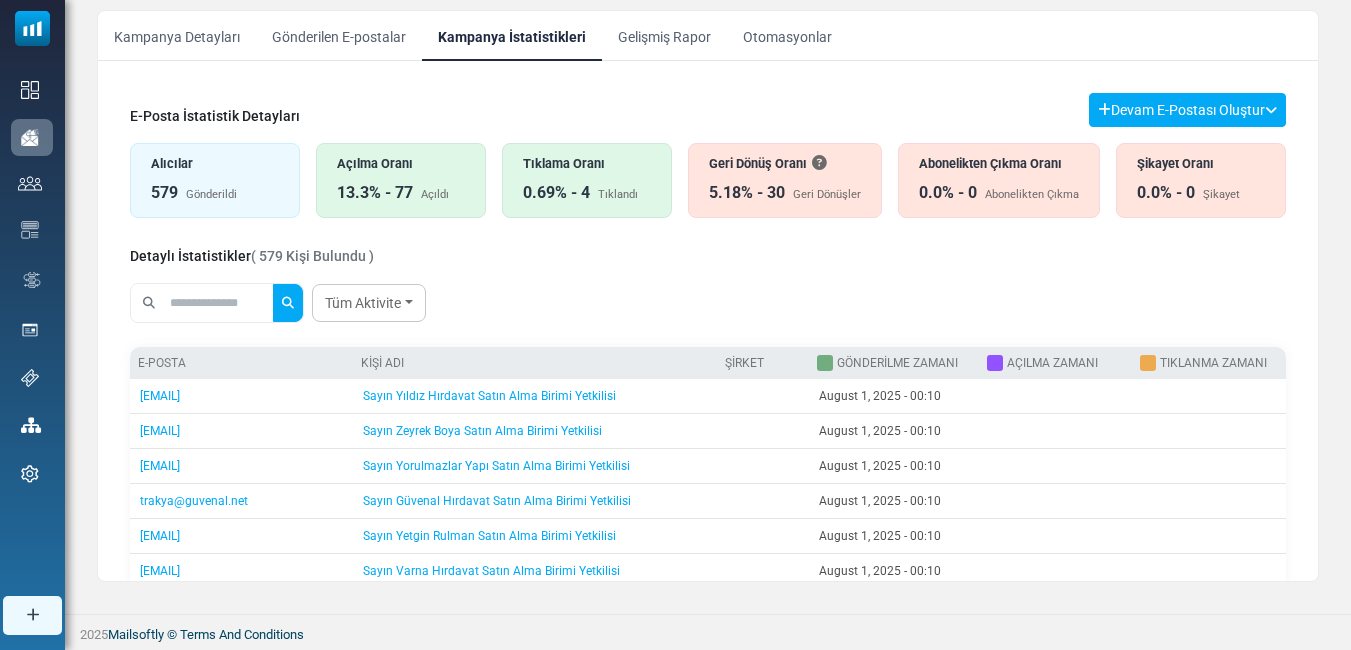 click on "Tıklama Oranı" at bounding box center (587, 163) 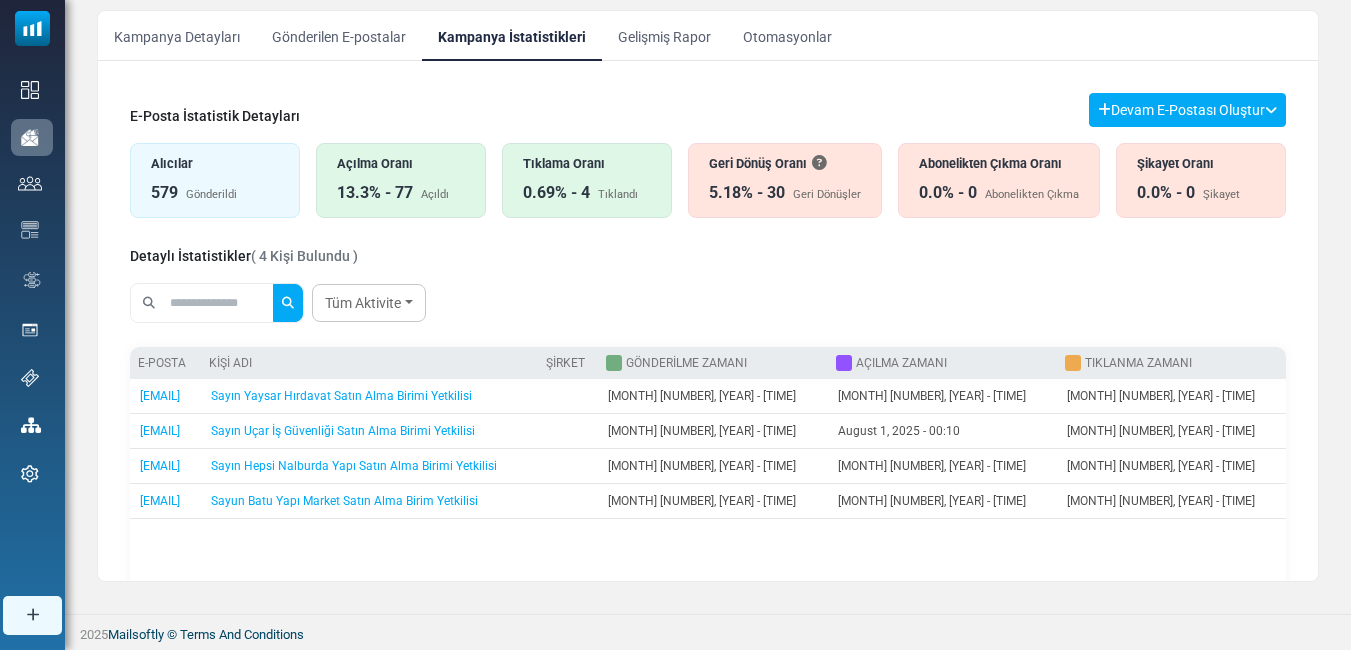 scroll, scrollTop: 131, scrollLeft: 0, axis: vertical 